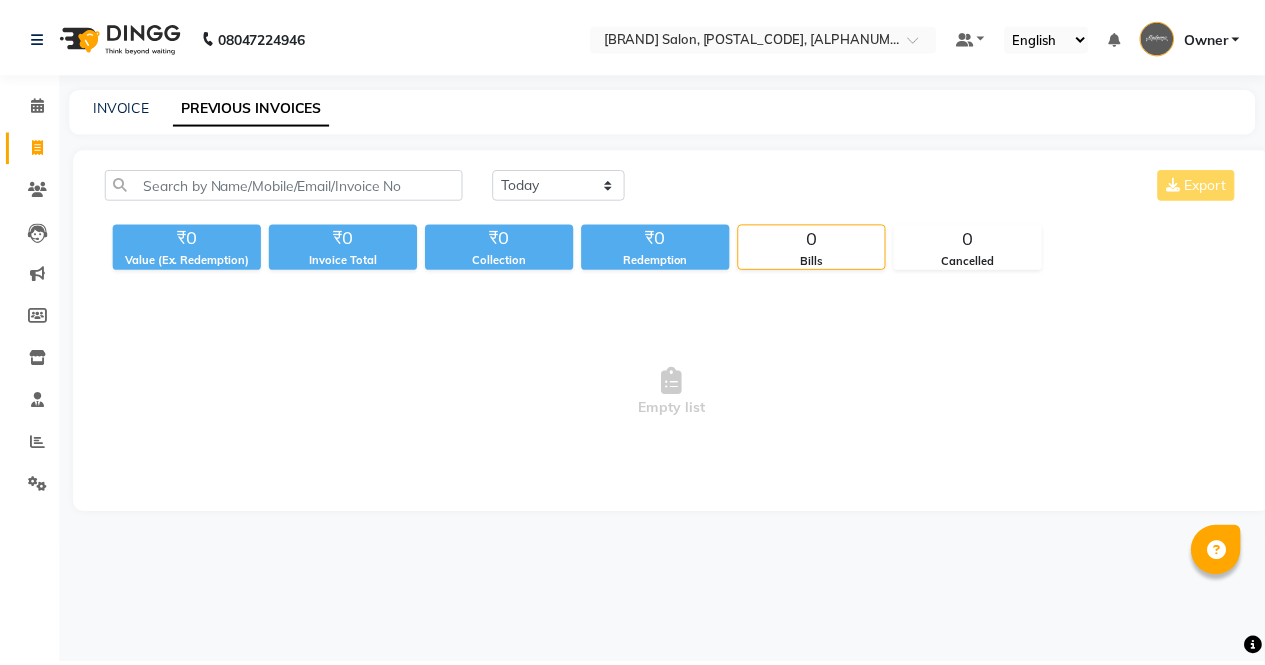 scroll, scrollTop: 0, scrollLeft: 0, axis: both 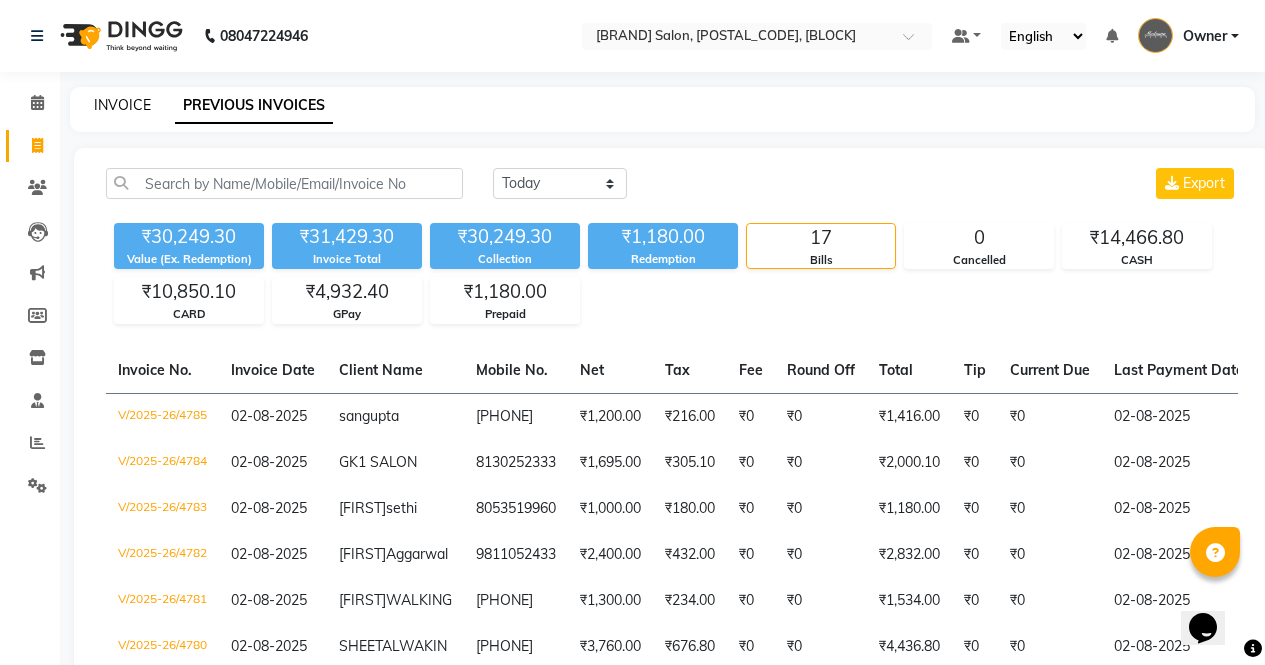 click on "INVOICE" 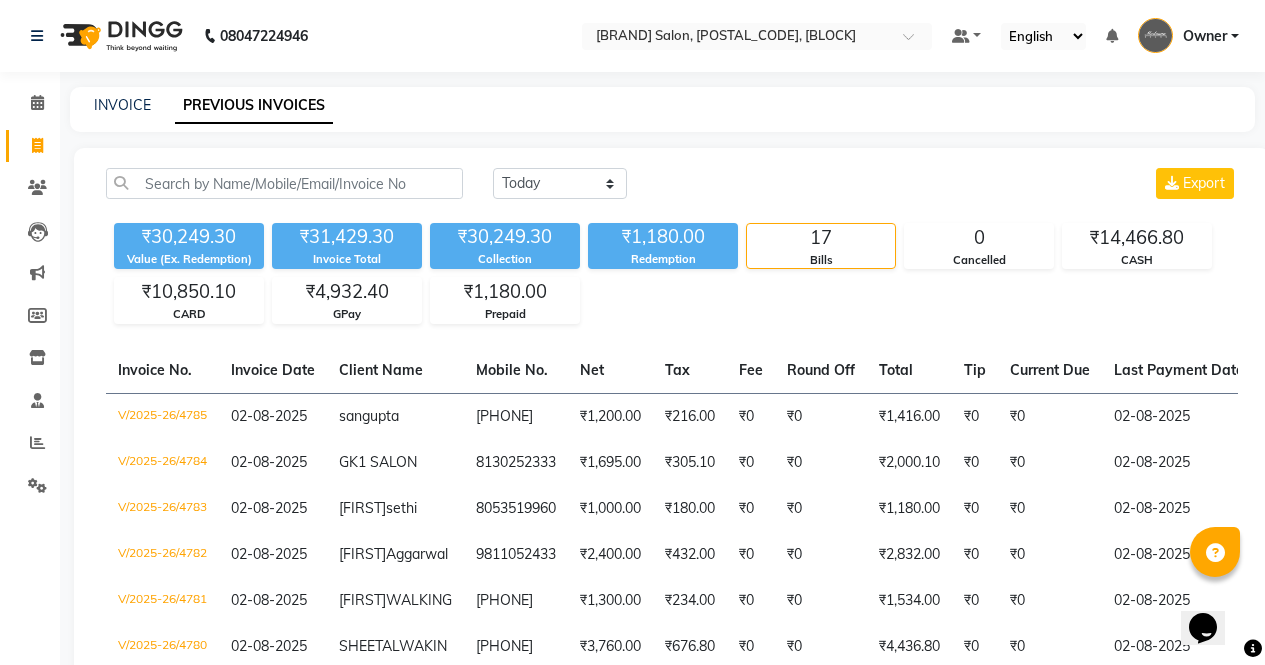 select on "6312" 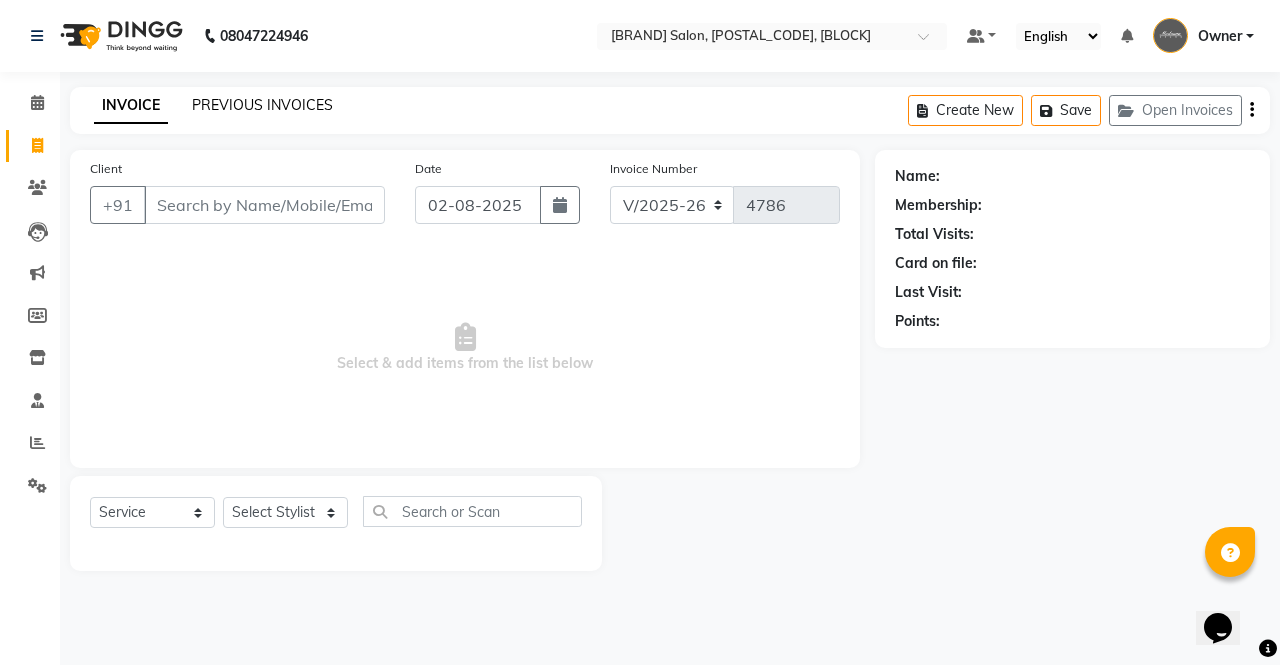 click on "PREVIOUS INVOICES" 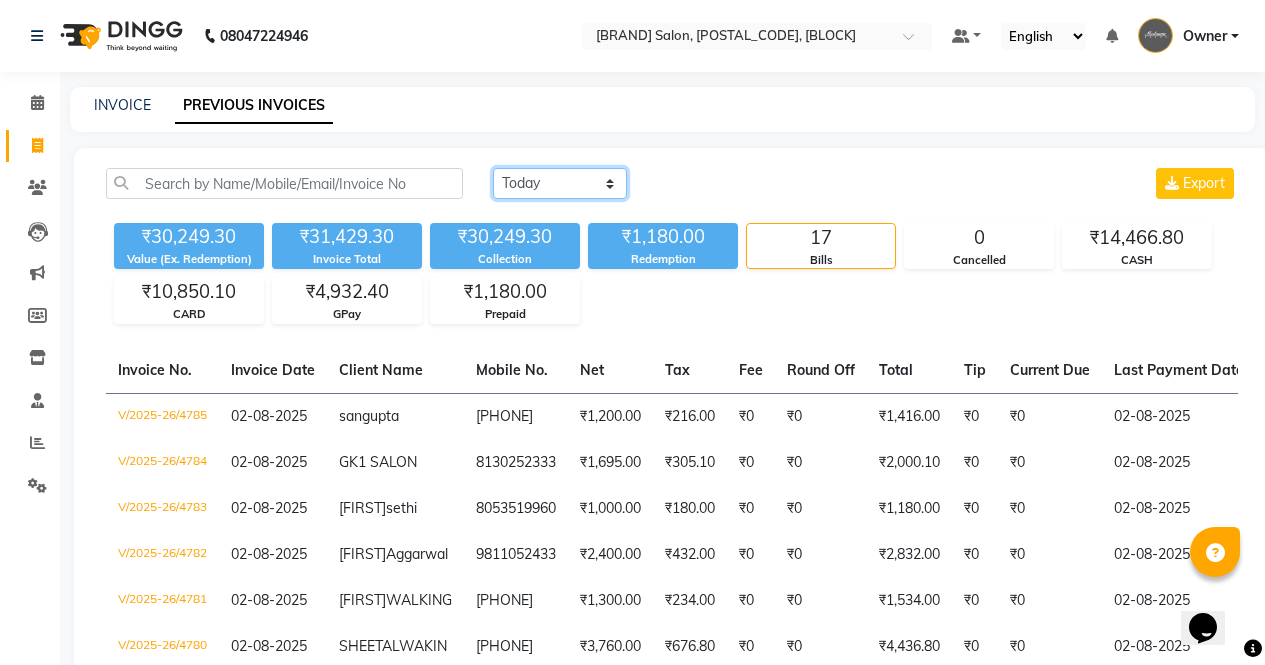 click on "Today Yesterday Custom Range" 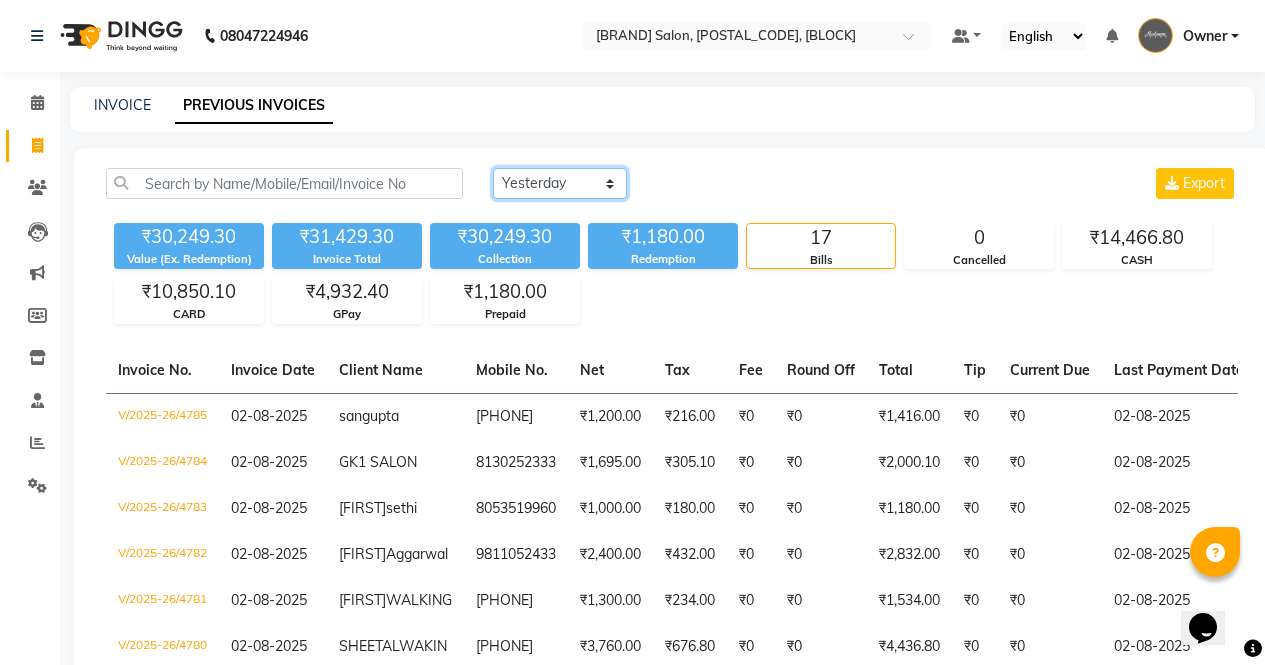 click on "Today Yesterday Custom Range" 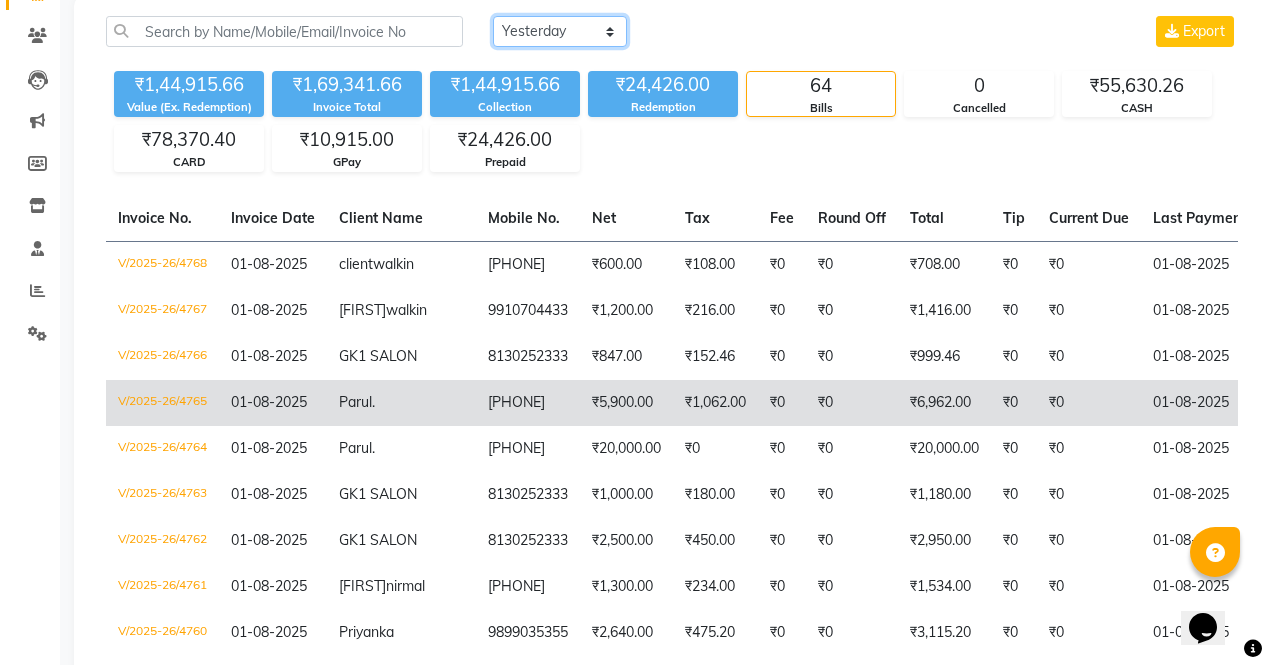 scroll, scrollTop: 153, scrollLeft: 0, axis: vertical 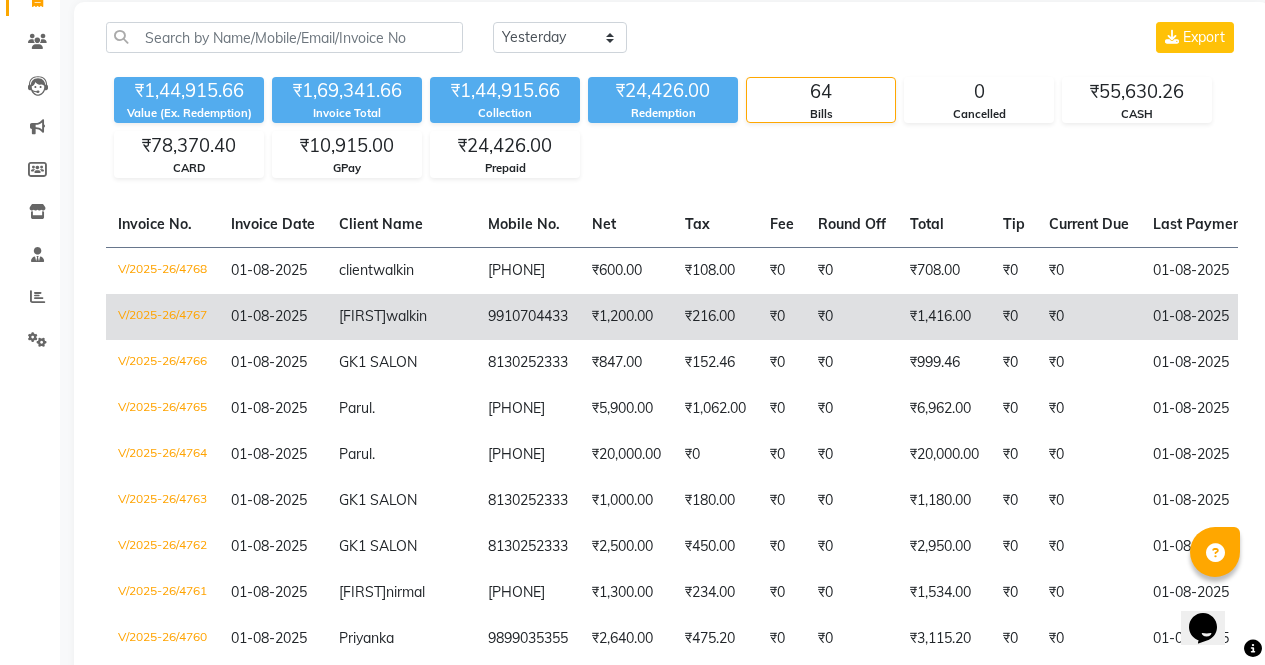 click on "V/2025-26/4767" 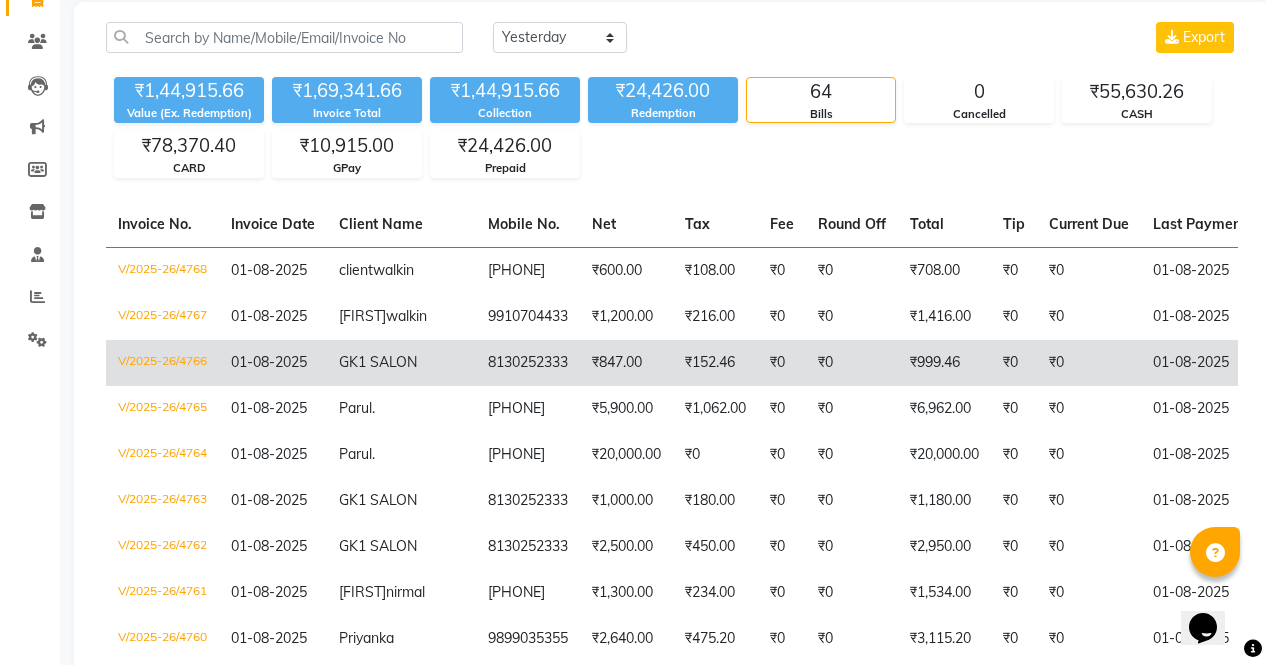 scroll, scrollTop: 0, scrollLeft: 0, axis: both 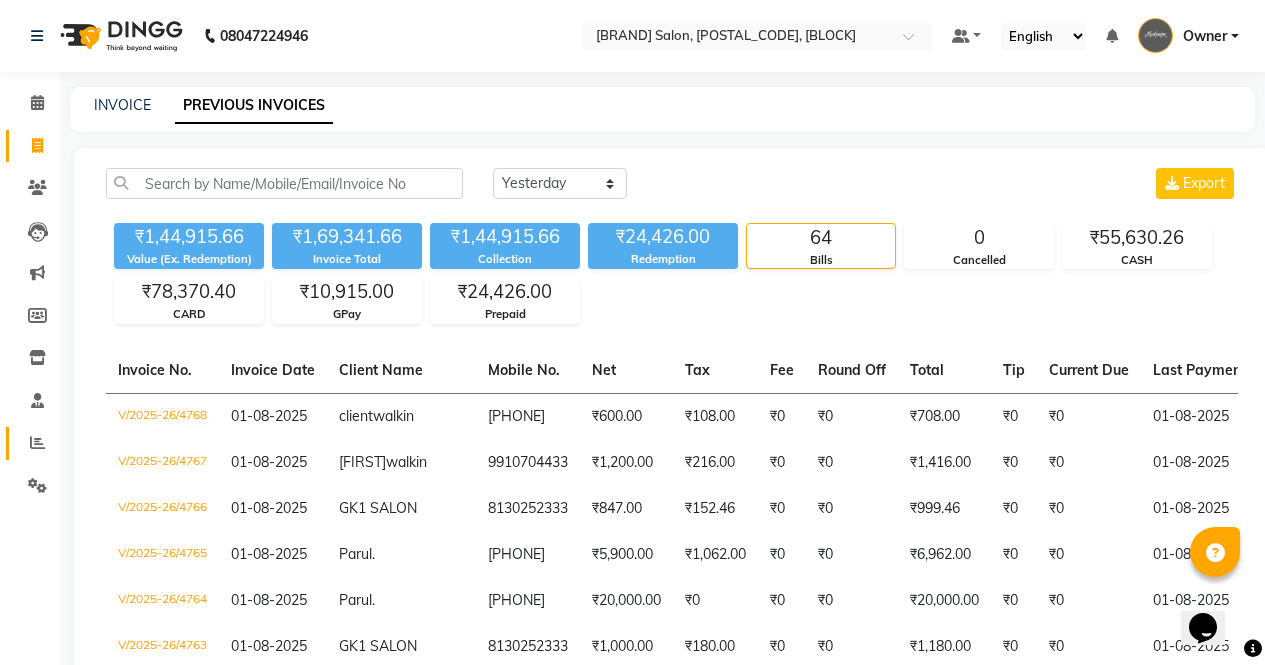 click on "Reports" 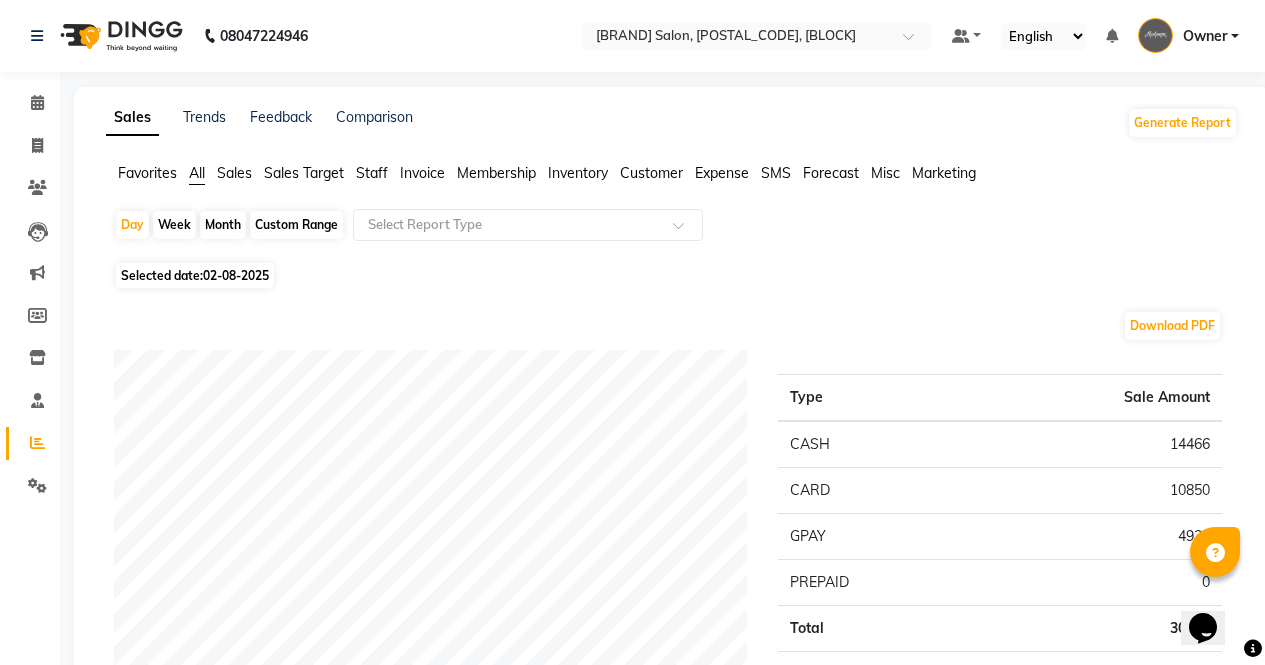 click on "Staff" 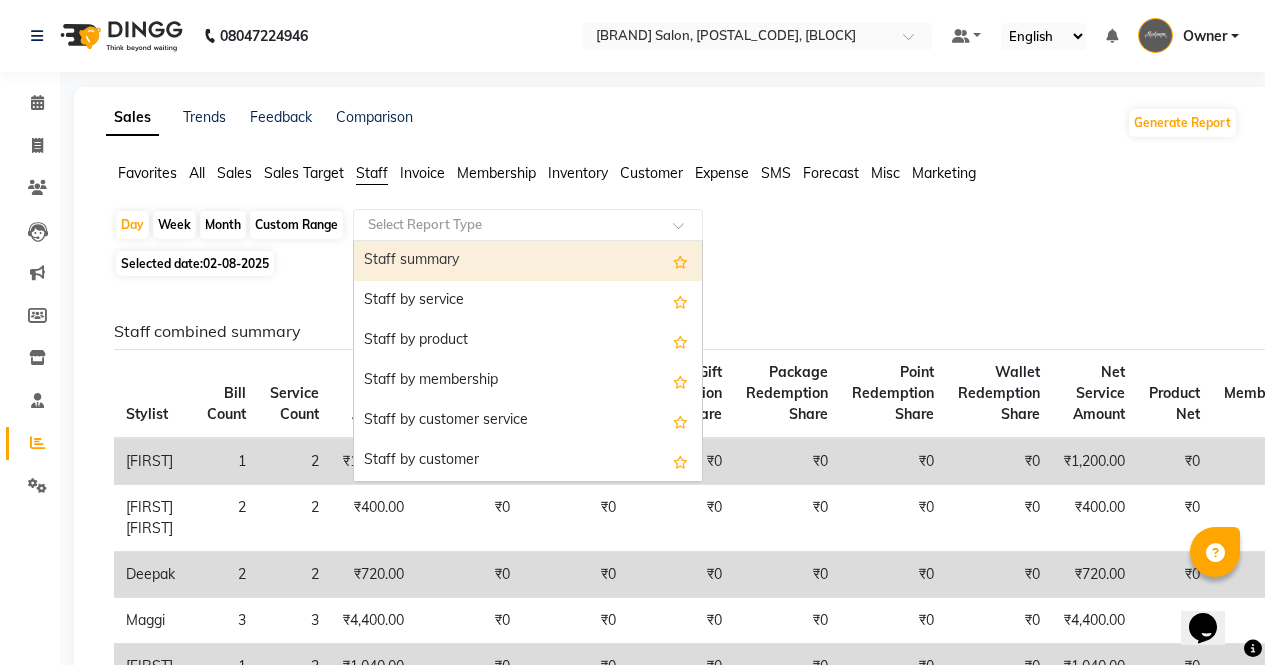 click 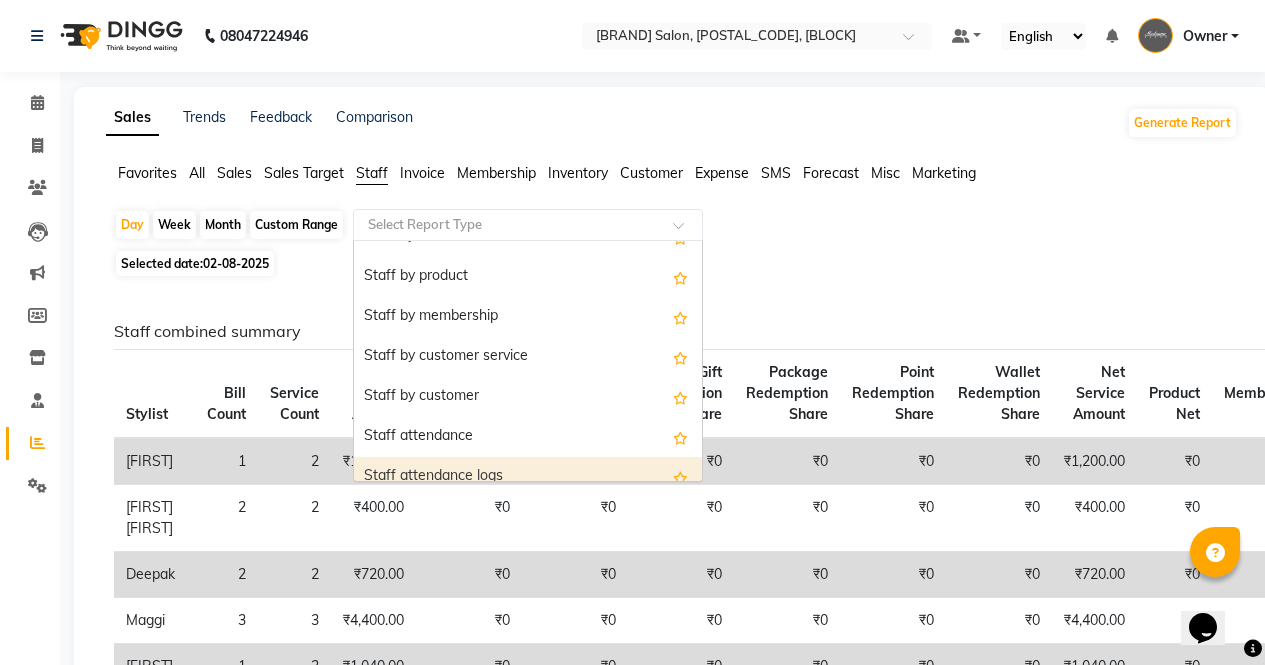 scroll, scrollTop: 63, scrollLeft: 0, axis: vertical 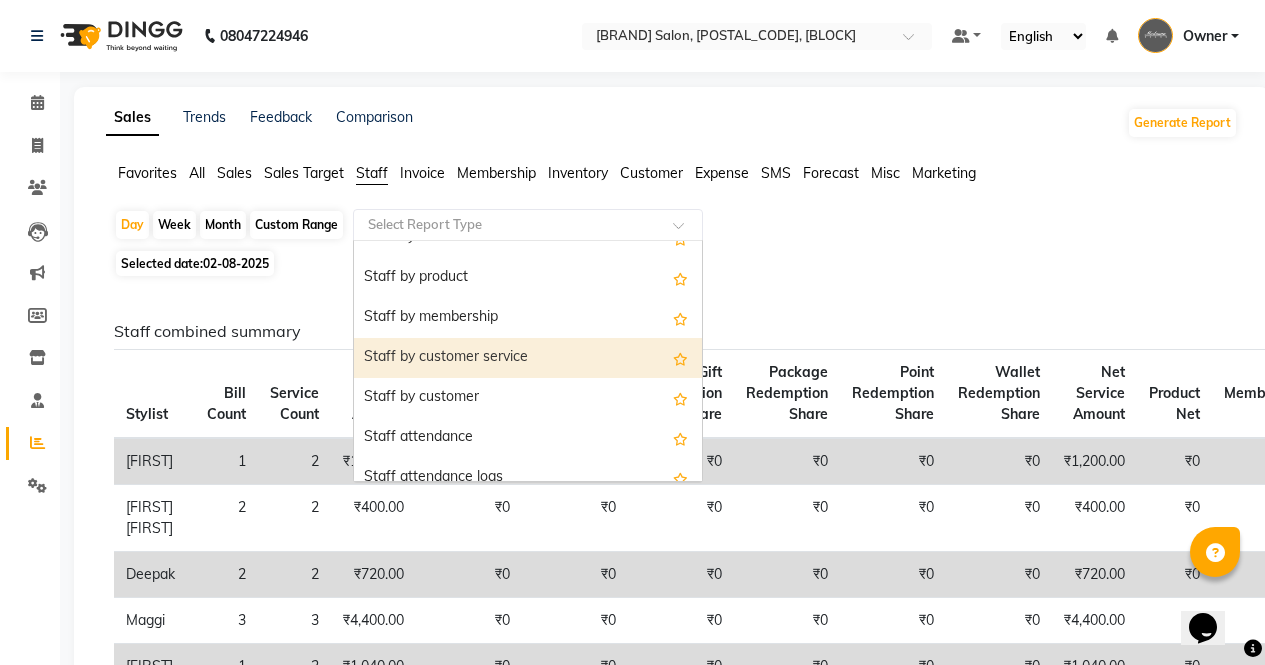 click on "Staff by customer service" at bounding box center (528, 358) 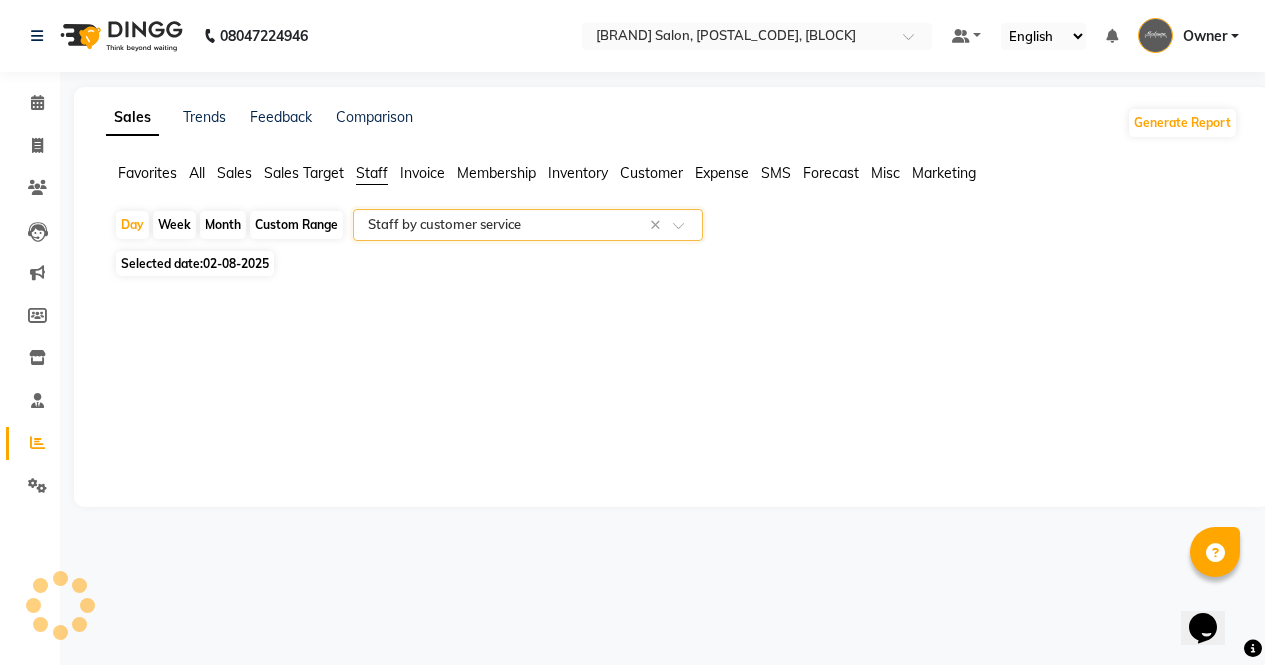 select on "full_report" 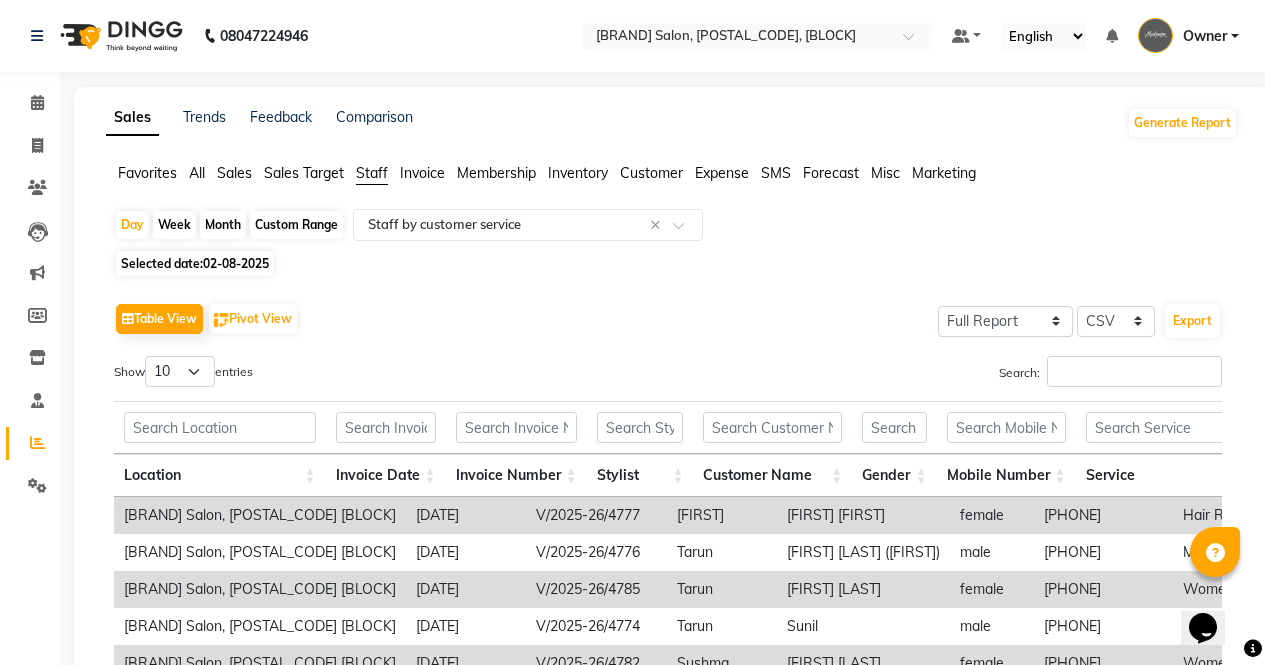 click on "Custom Range" 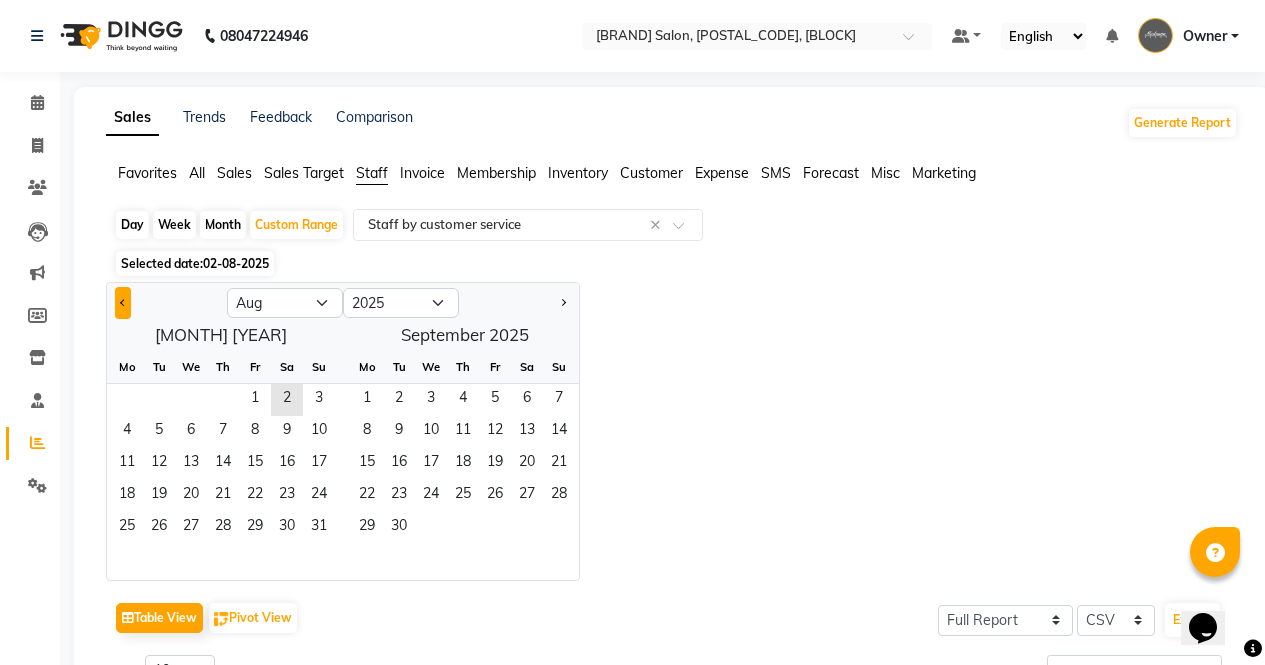 click 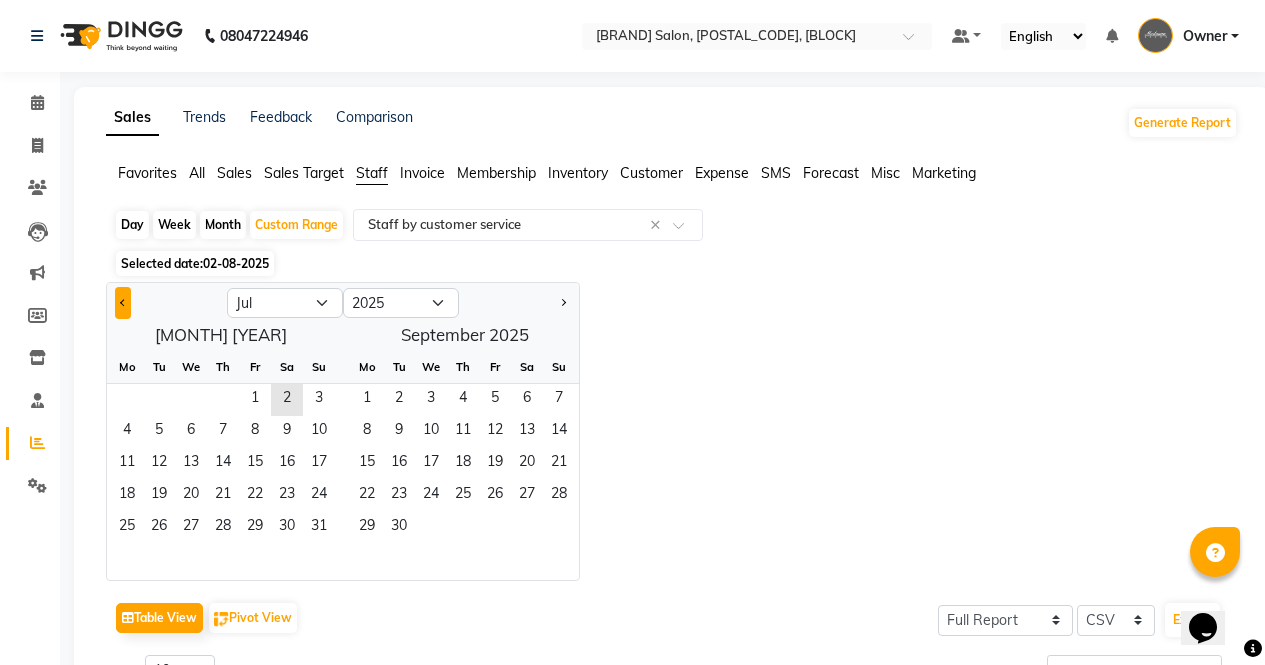click 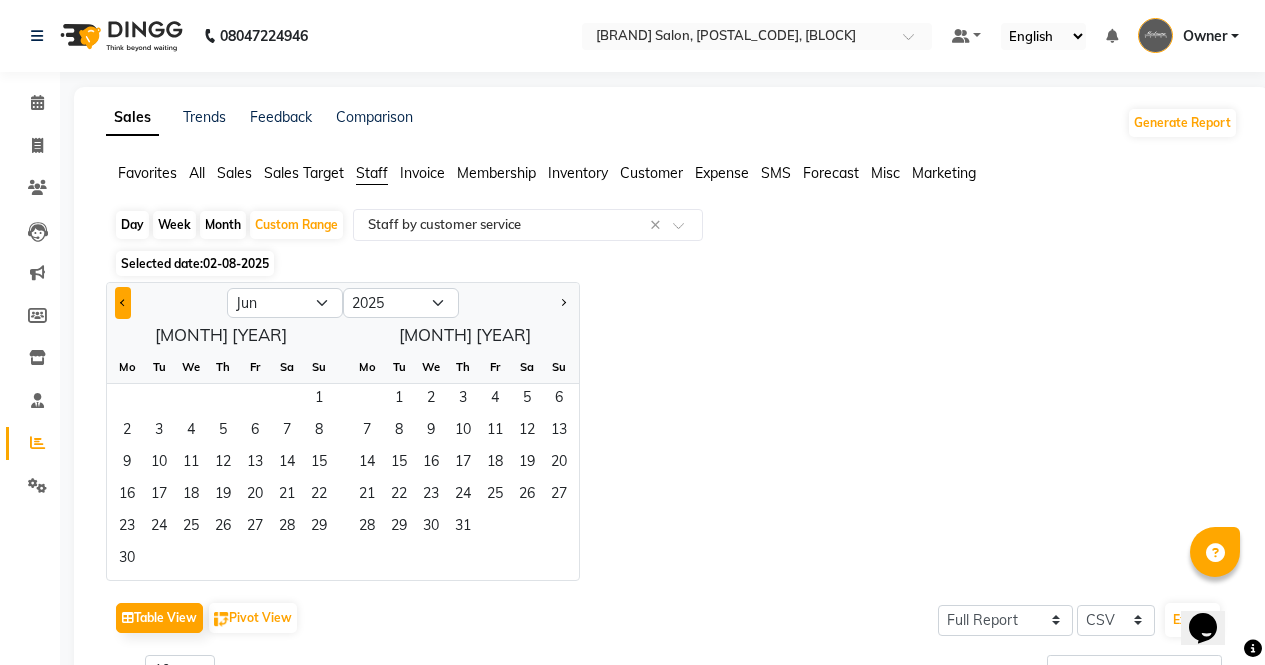 click 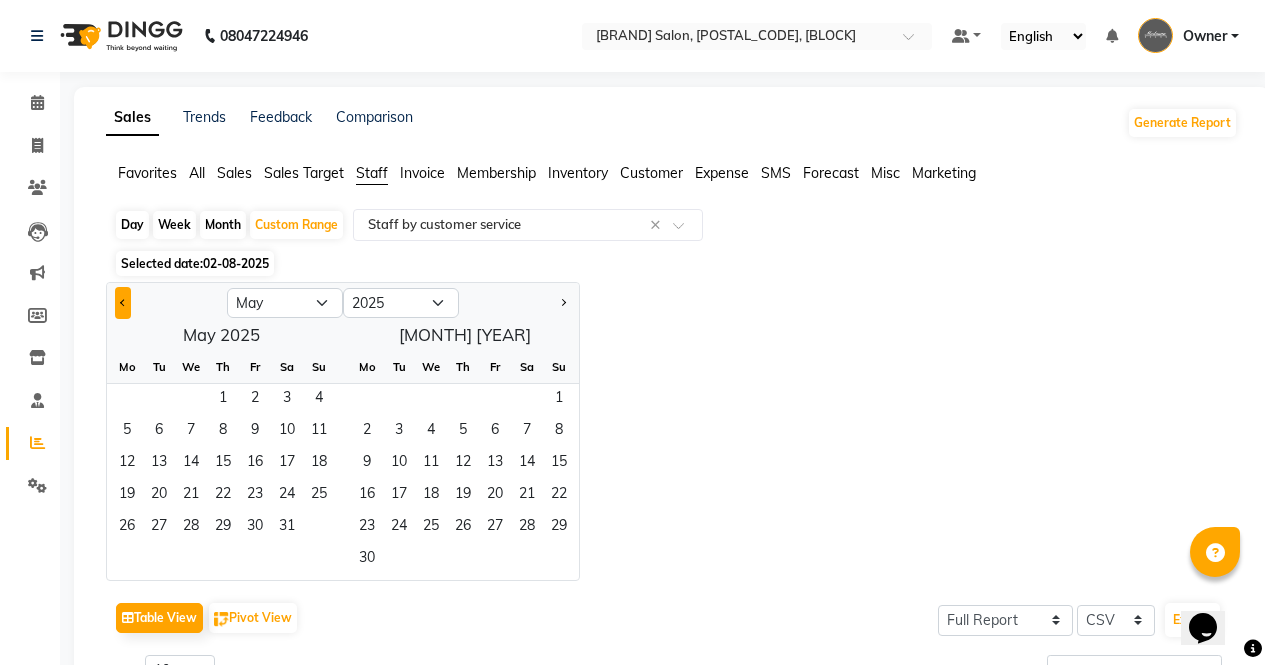 click 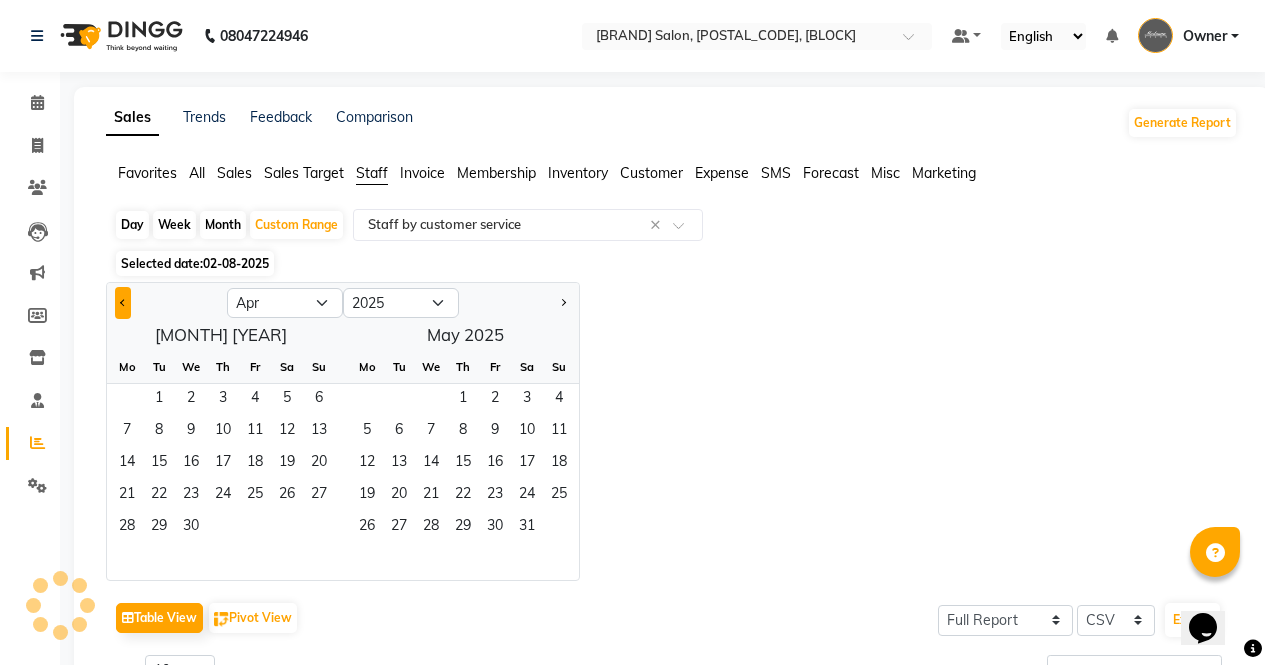 click 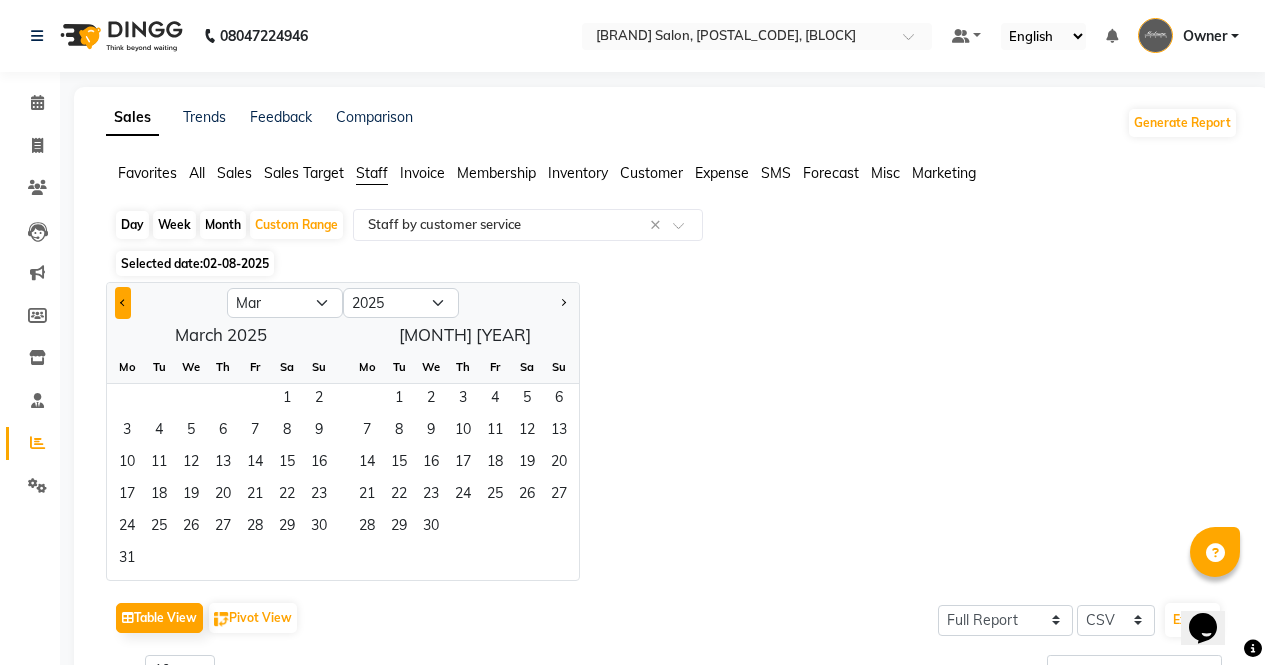 click 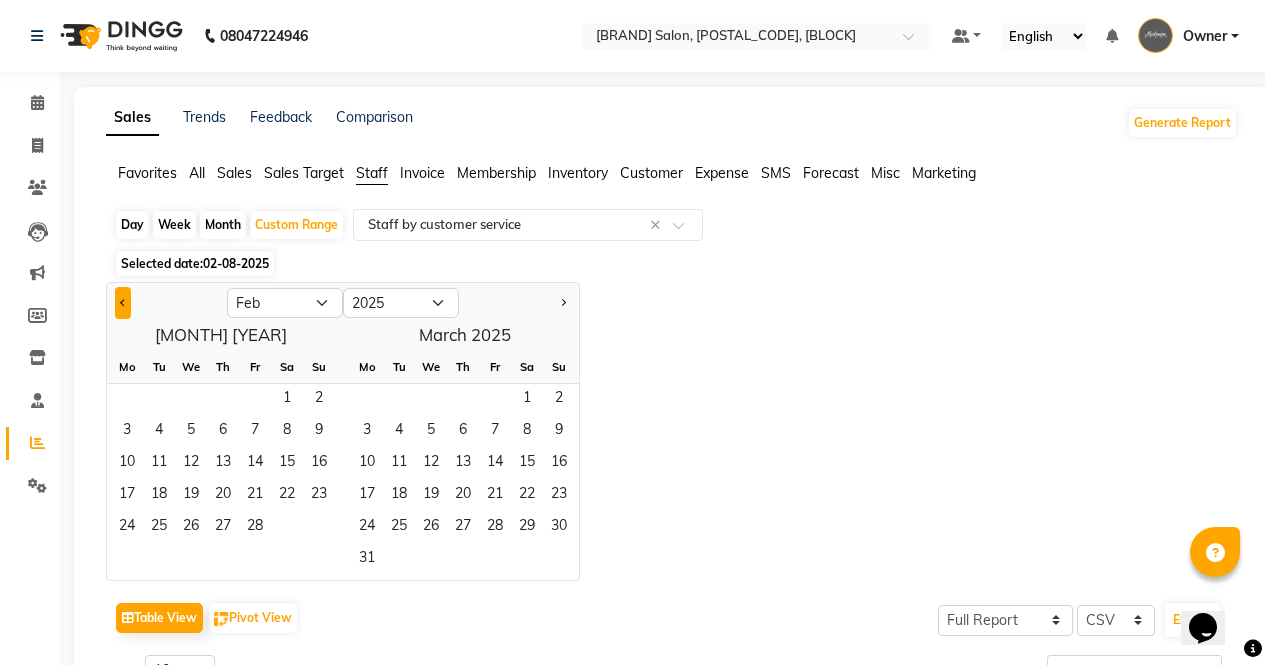 click 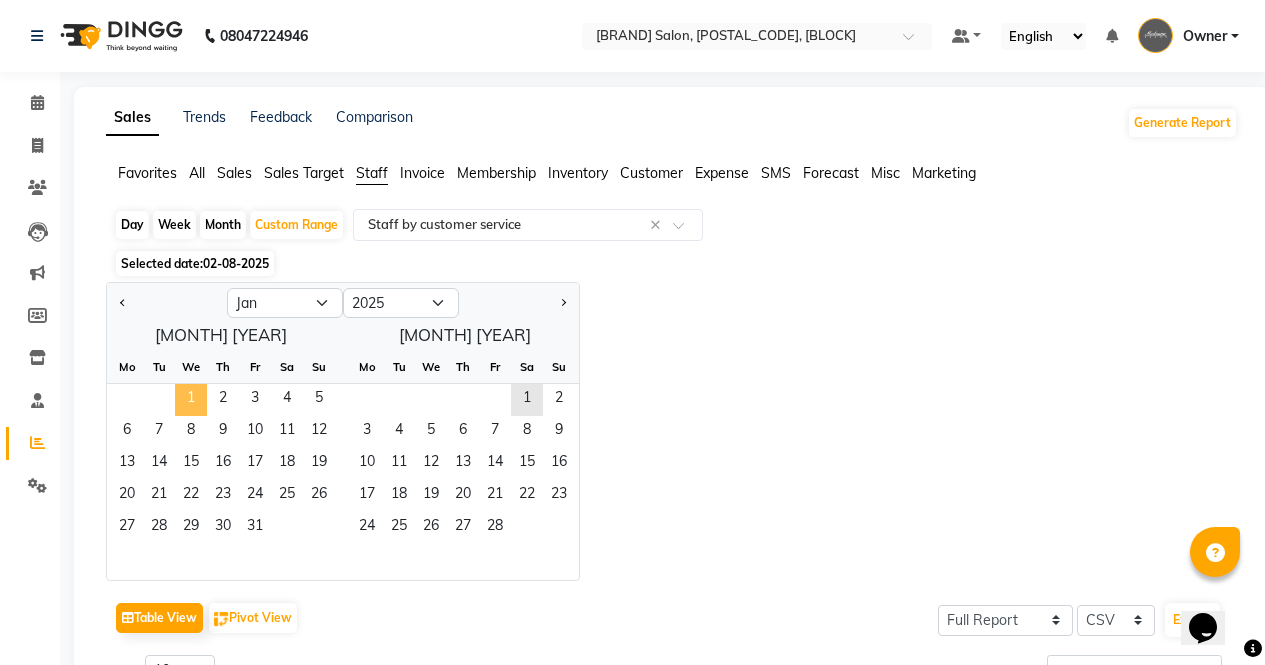 click on "1" 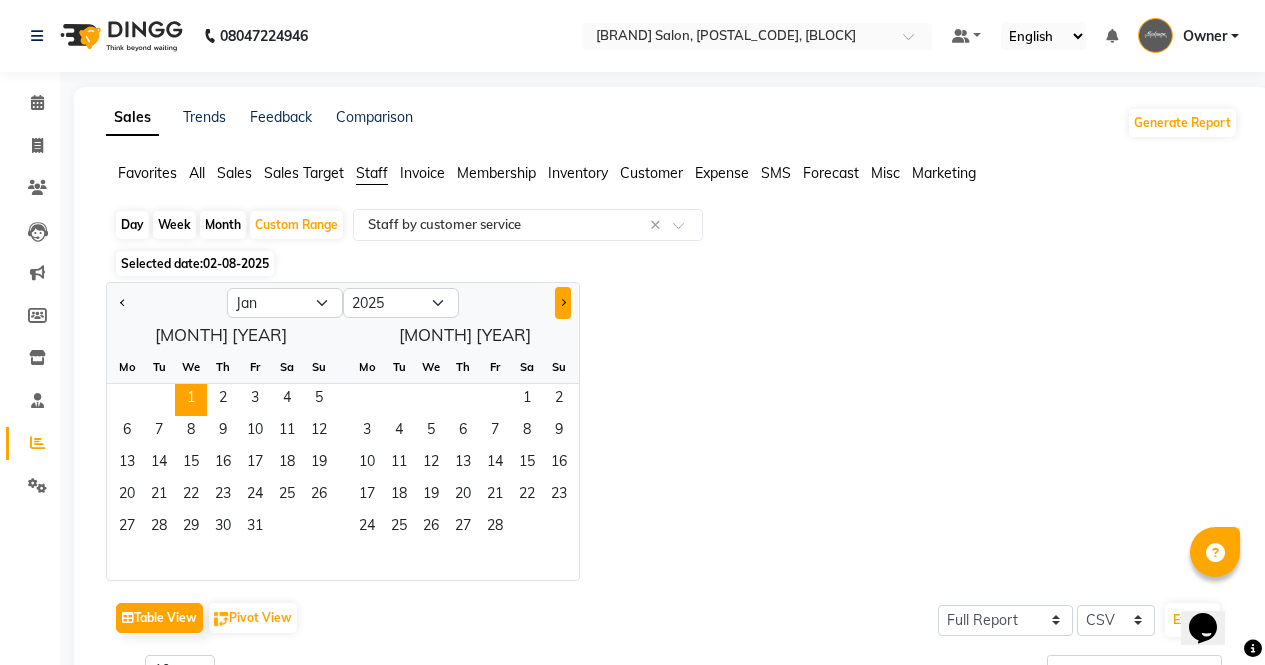 click 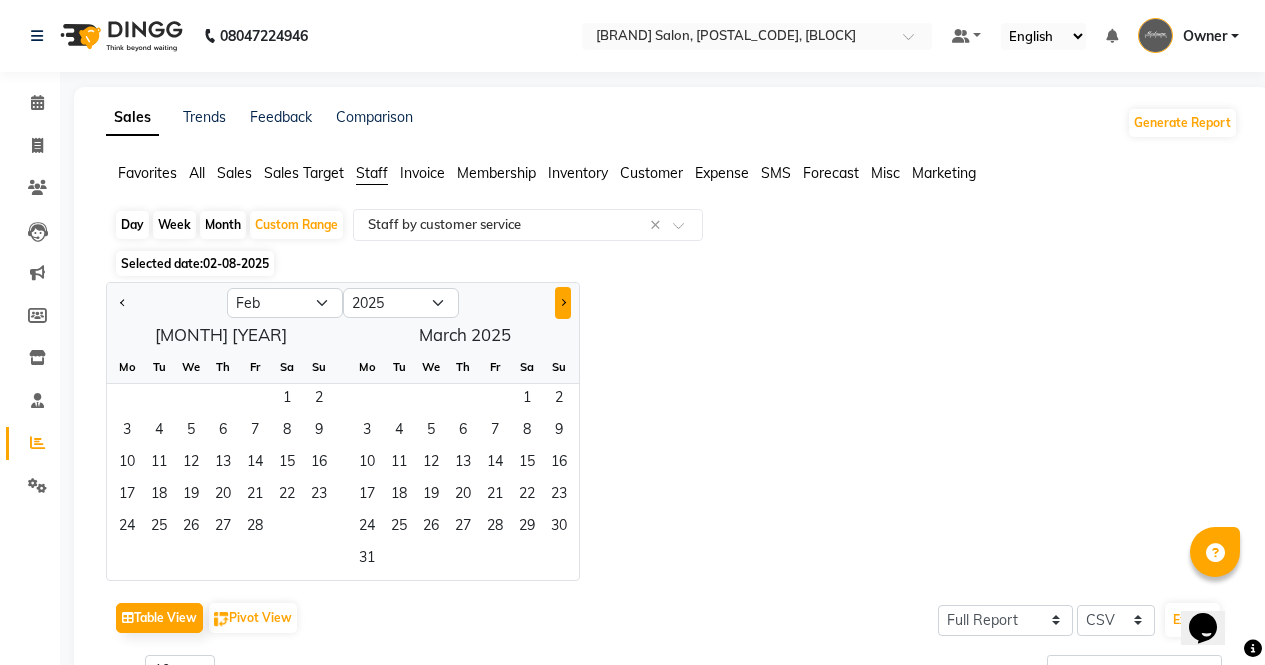 click 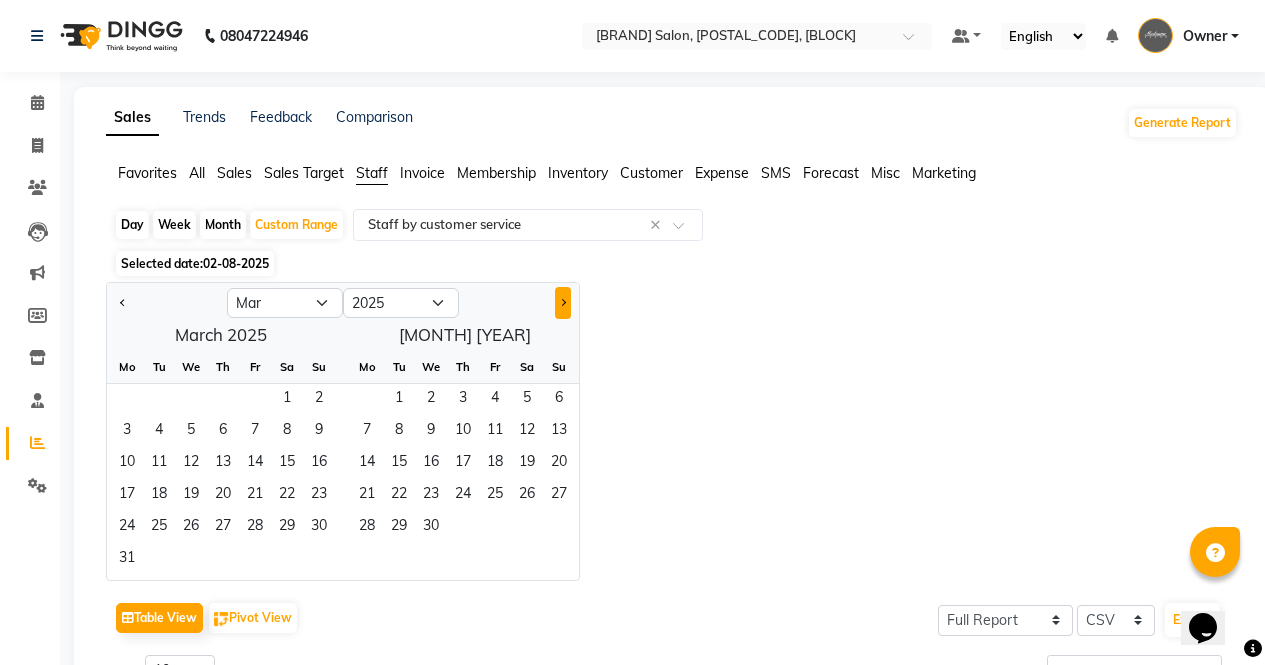 click 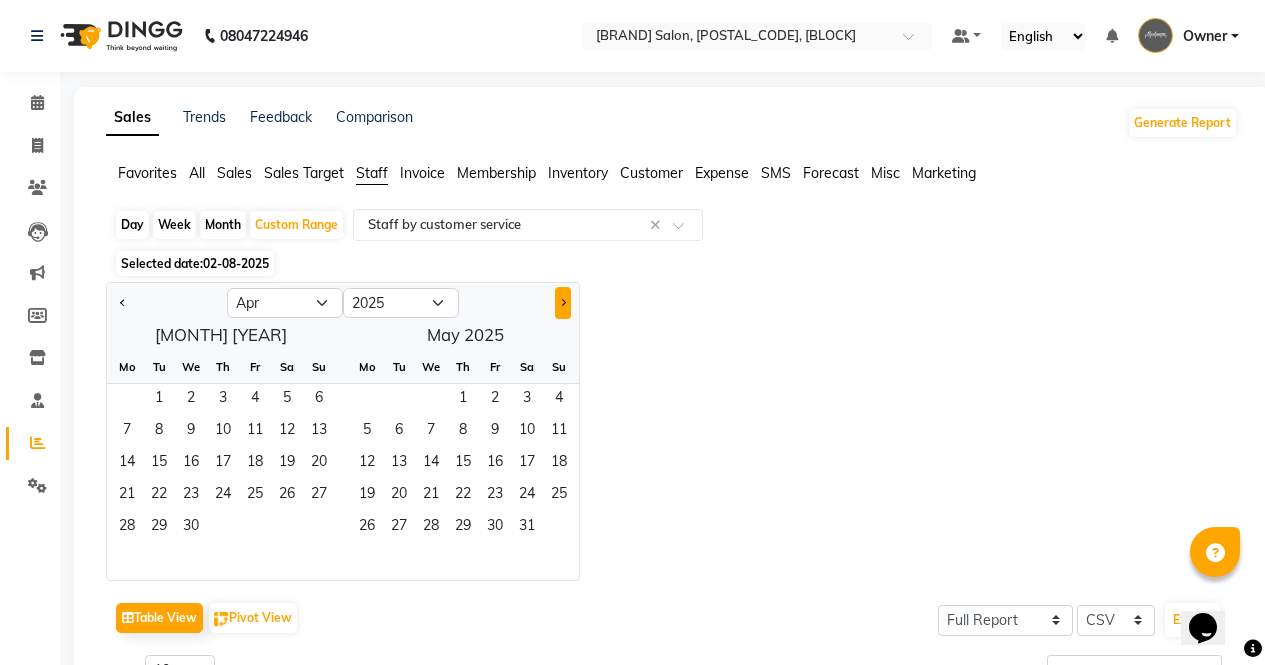 click 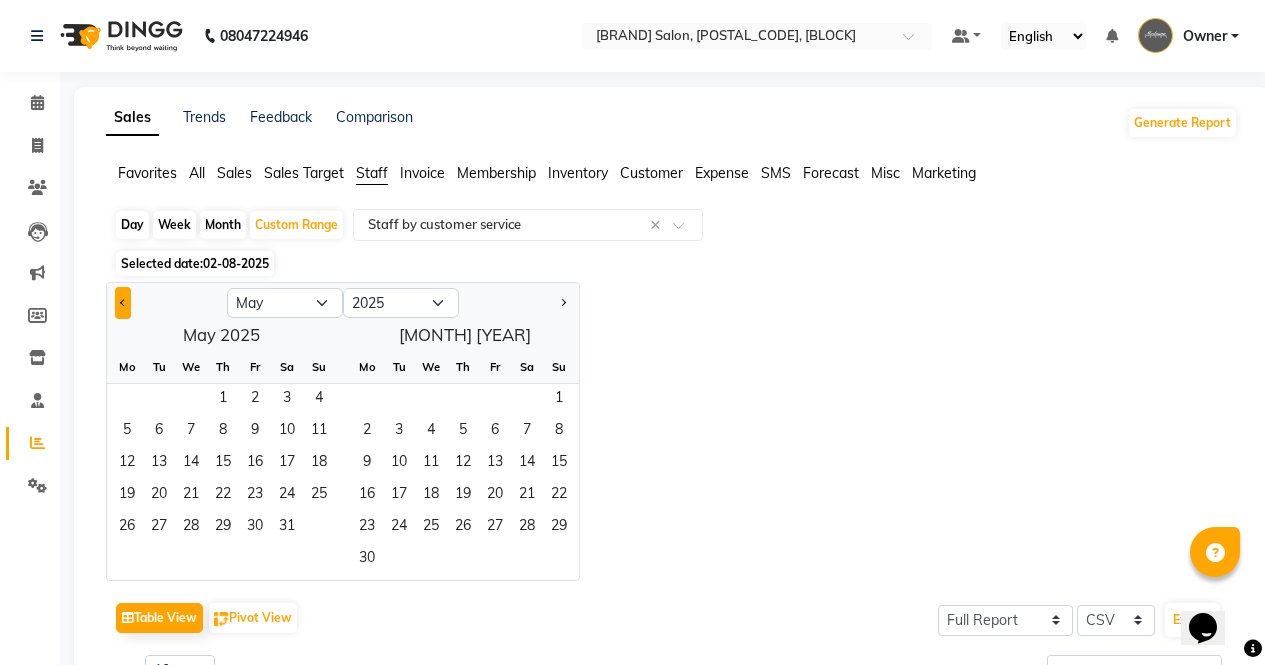 click 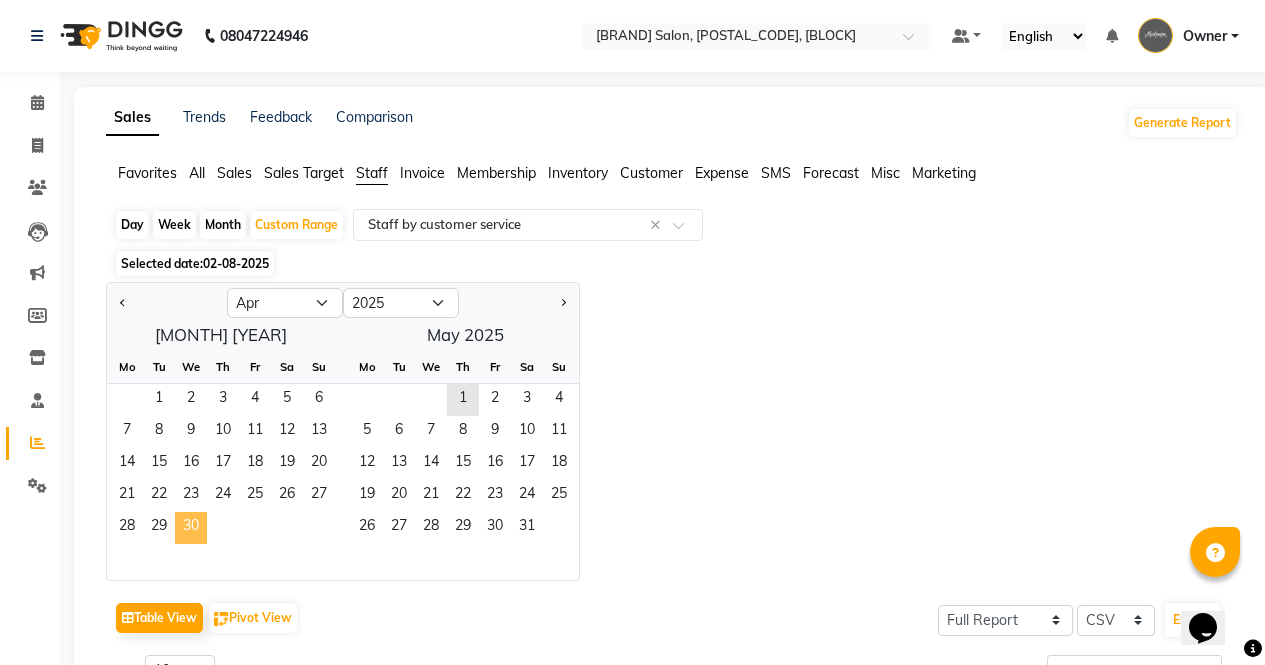 click on "30" 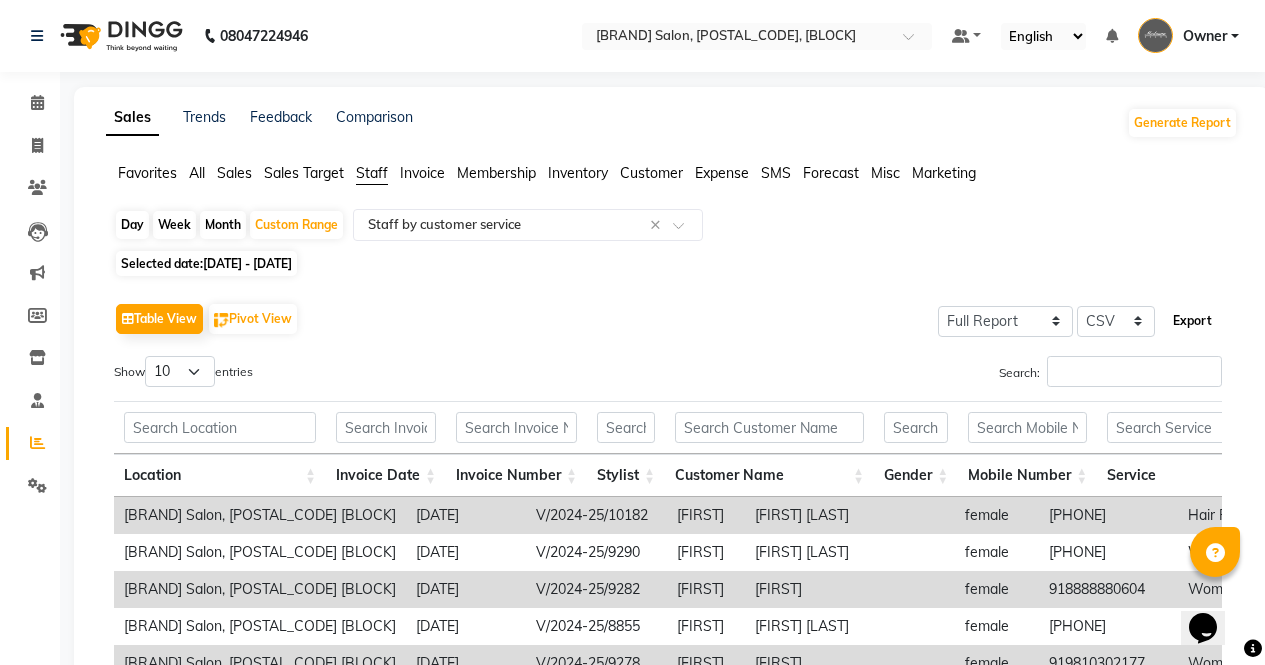 click on "Export" 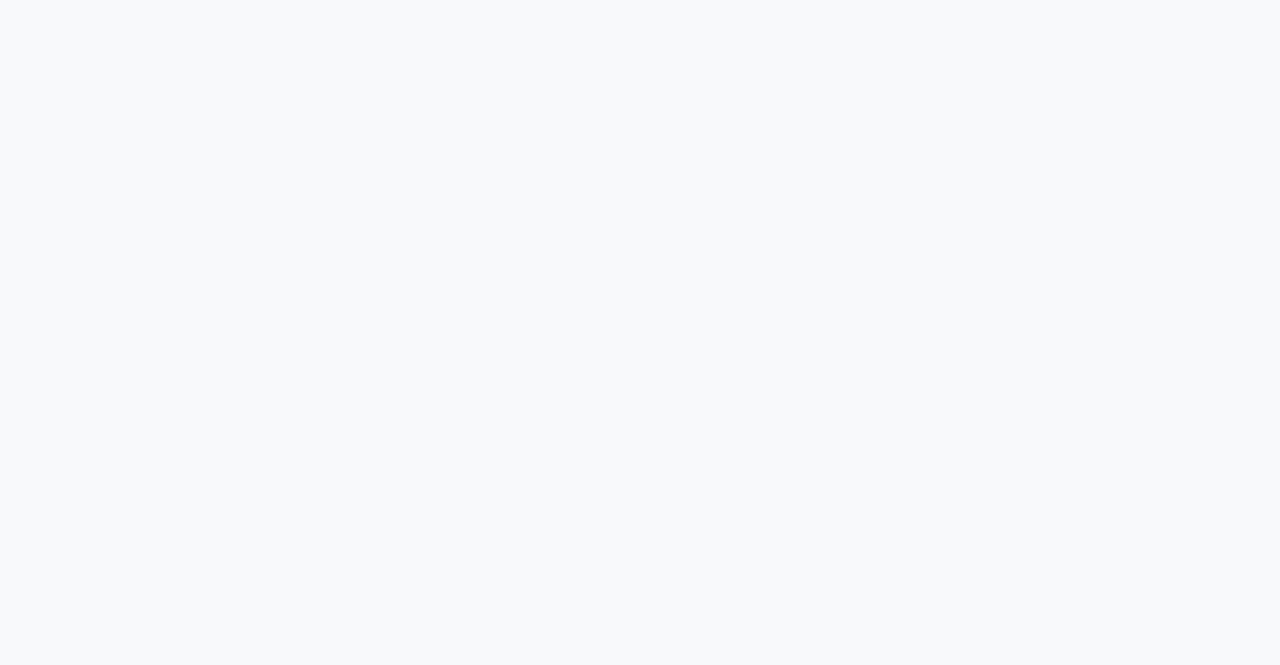 scroll, scrollTop: 0, scrollLeft: 0, axis: both 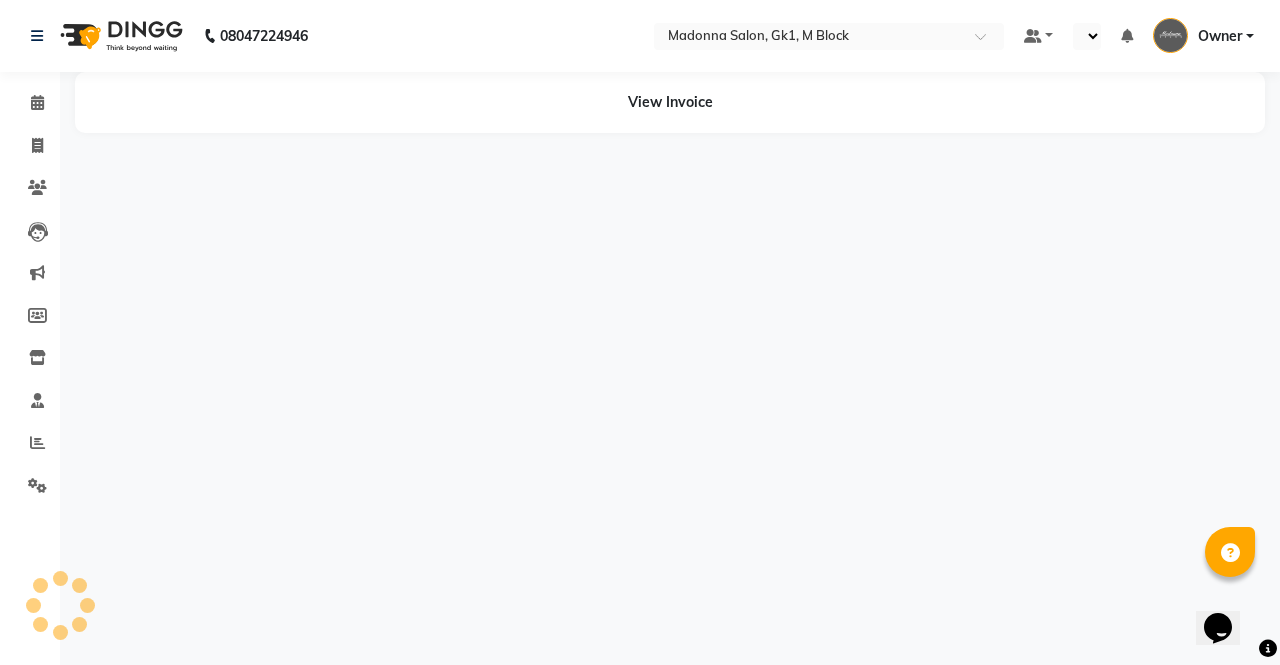 select on "en" 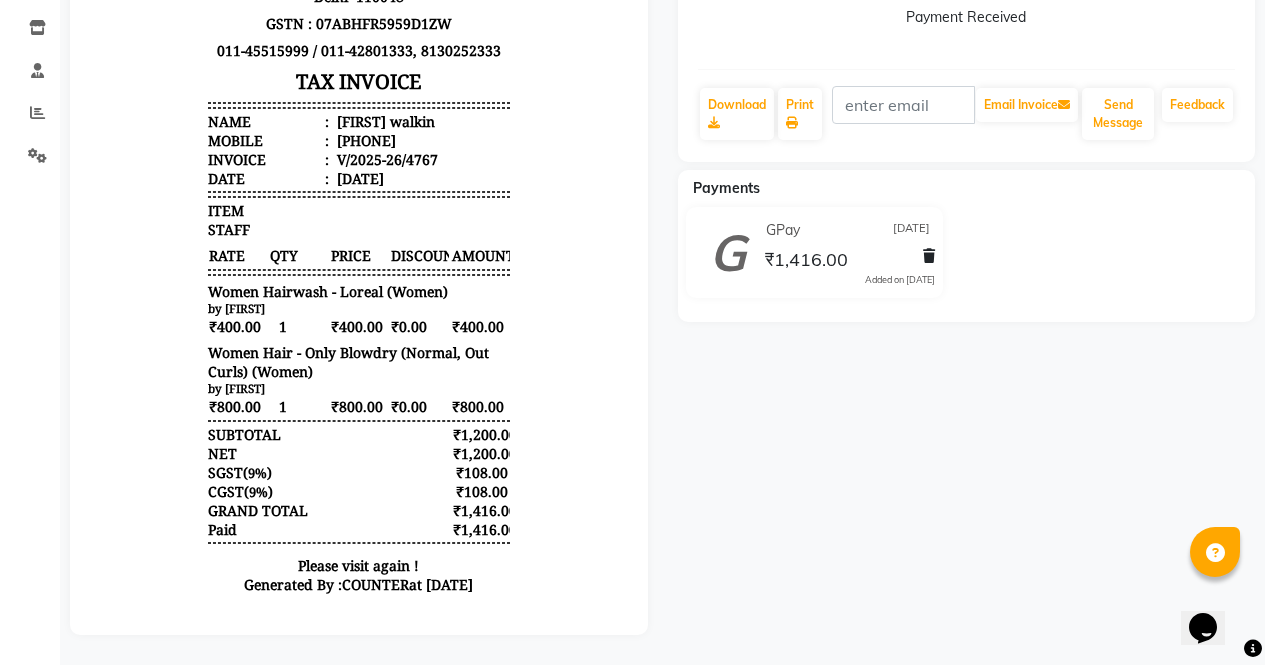 scroll, scrollTop: 0, scrollLeft: 0, axis: both 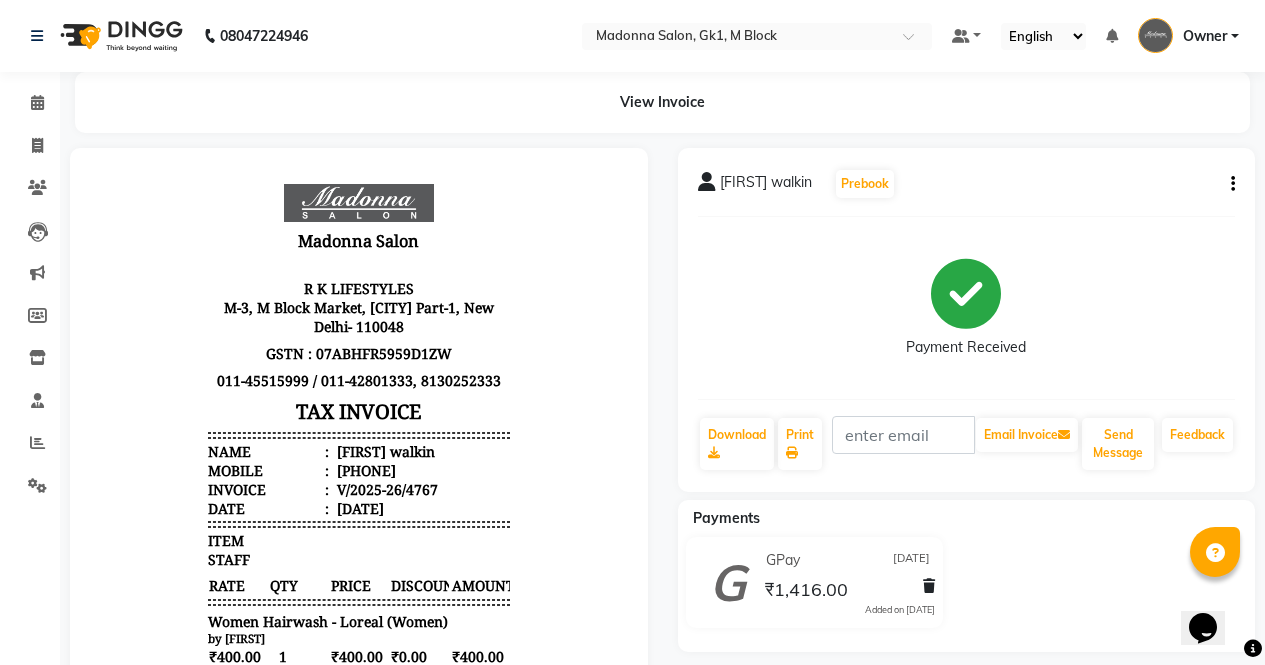 click on "ritika walkin  Prebook   Payment Received  Download  Print   Email Invoice   Send Message Feedback" 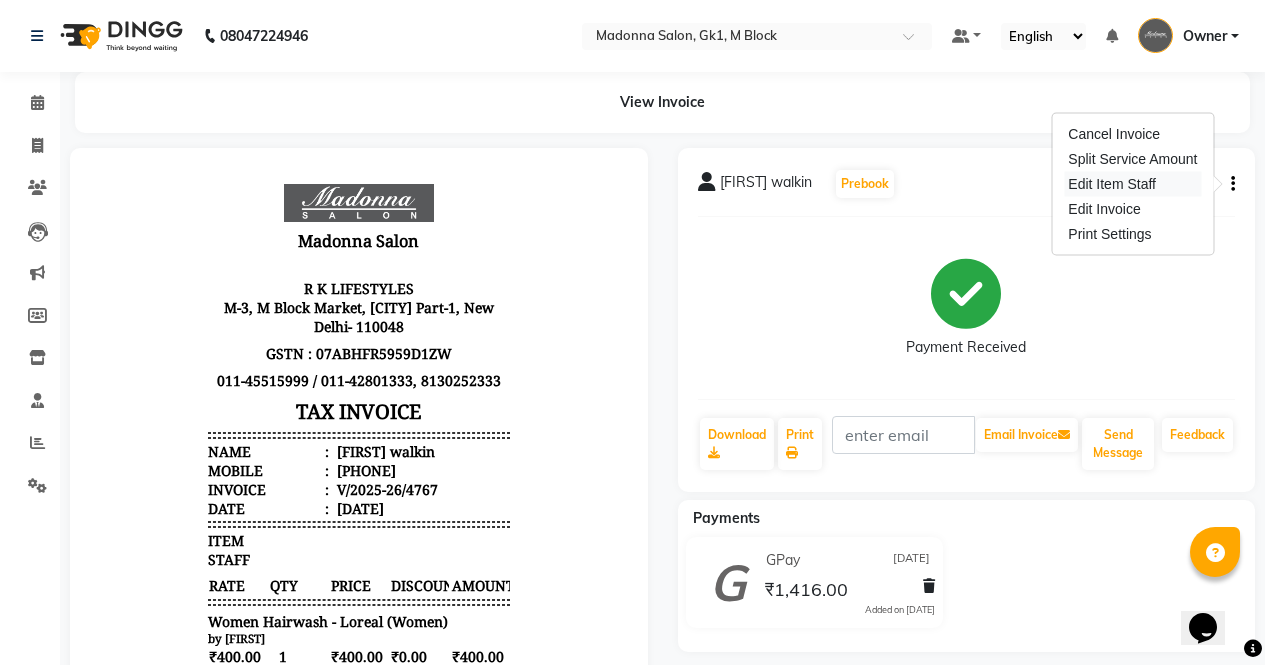 click on "Edit Item Staff" at bounding box center [1132, 184] 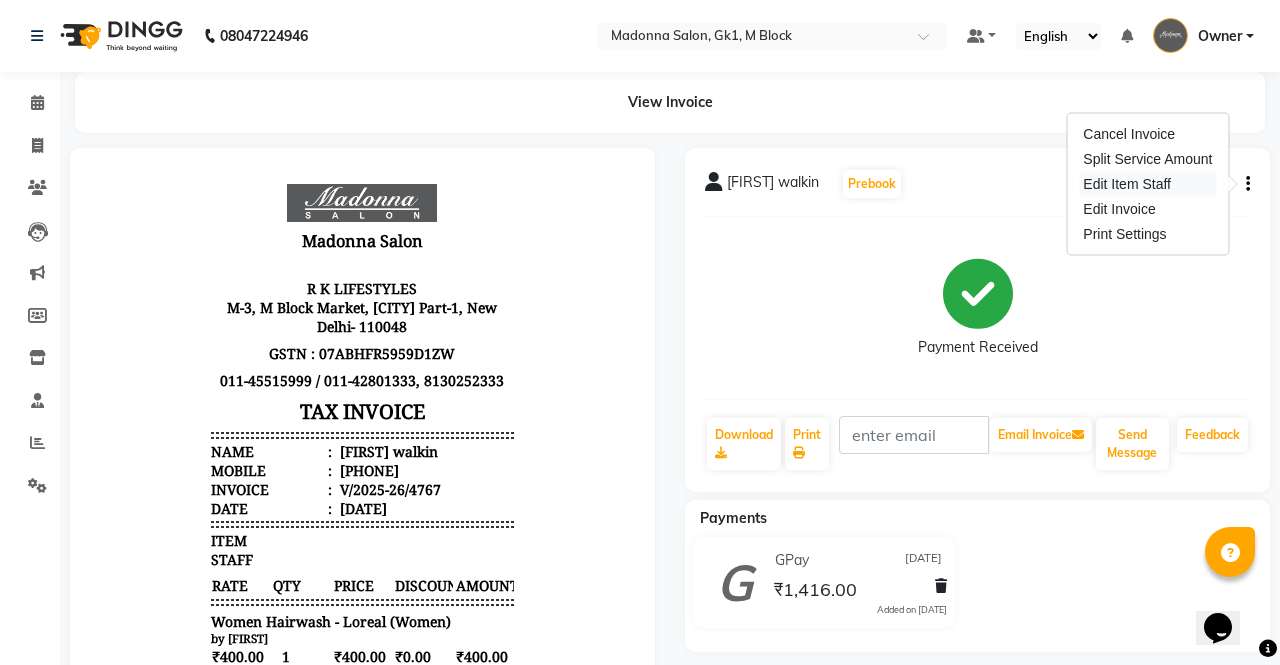 select on "68114" 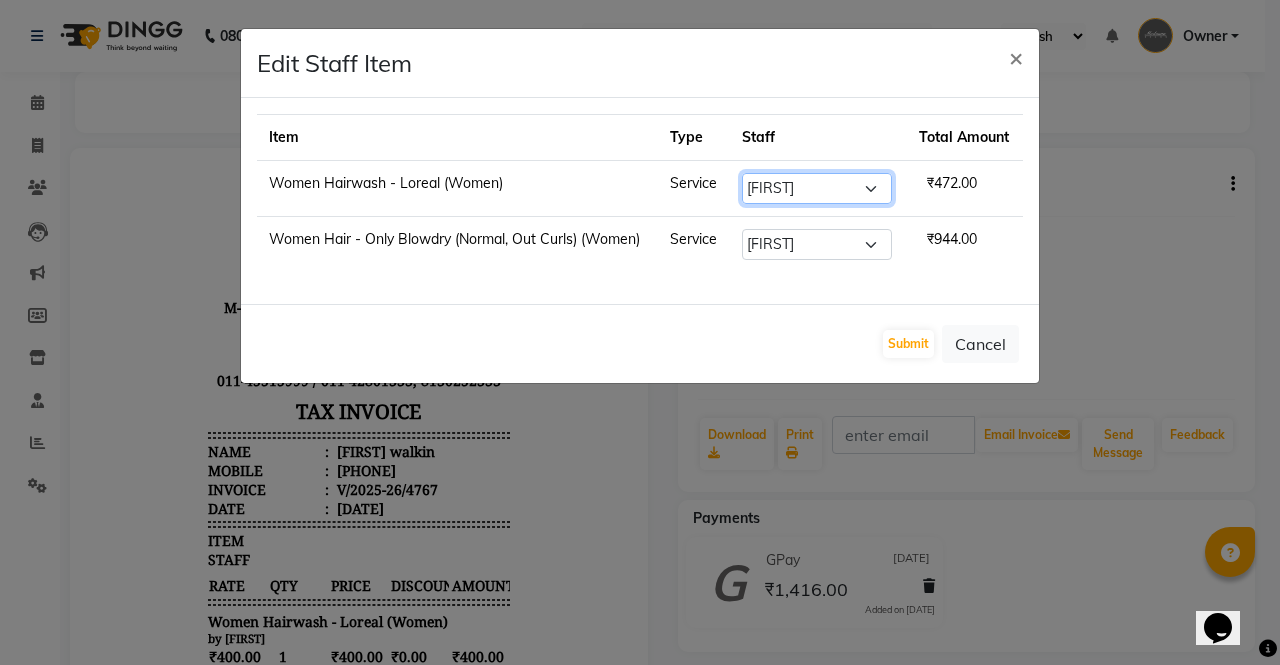 click on "Select  AJAY   Amar   Ankush   Ashu   Beauty Tanuja   COUNTER   Deepak   Esha   Fatima   Husain   Maggi   Manjit   Nandini   Nazim   Owner   Owner   Rakesh   Rishi   Sandeep   Shipra   Sonu   Stylist Rajesh   Sushma   Tarun   Tushar   Vaibhav   Vijay    Vipin" 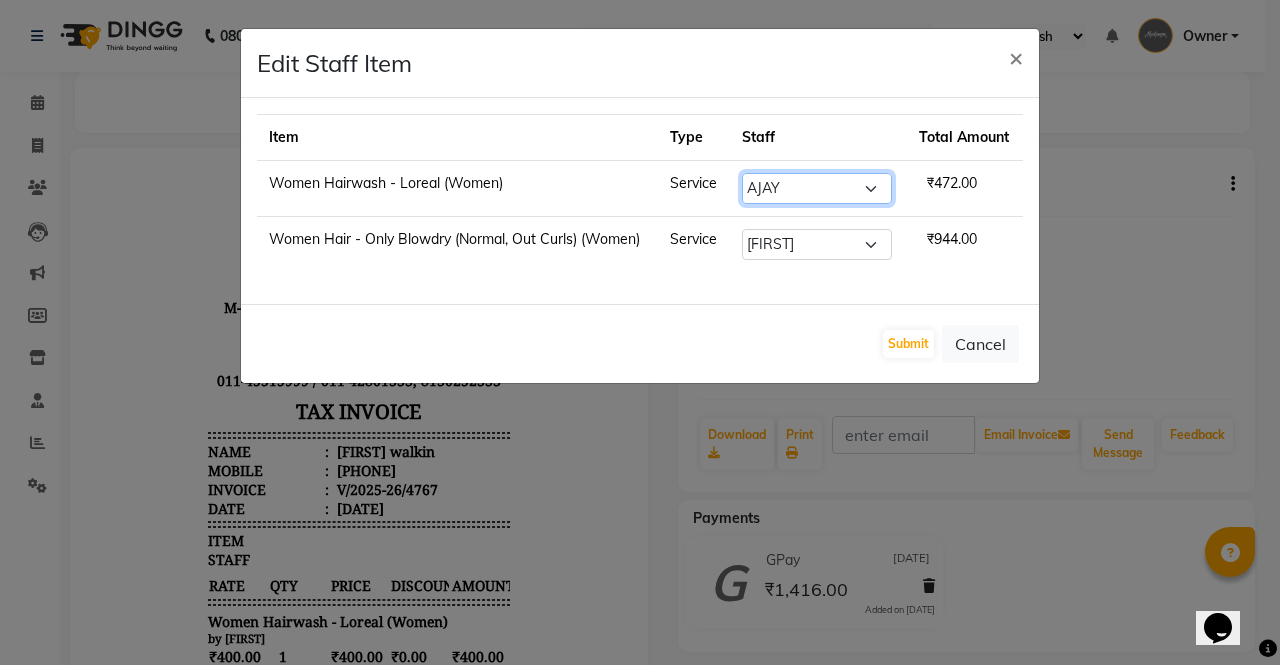 click on "Select  AJAY   Amar   Ankush   Ashu   Beauty Tanuja   COUNTER   Deepak   Esha   Fatima   Husain   Maggi   Manjit   Nandini   Nazim   Owner   Owner   Rakesh   Rishi   Sandeep   Shipra   Sonu   Stylist Rajesh   Sushma   Tarun   Tushar   Vaibhav   Vijay    Vipin" 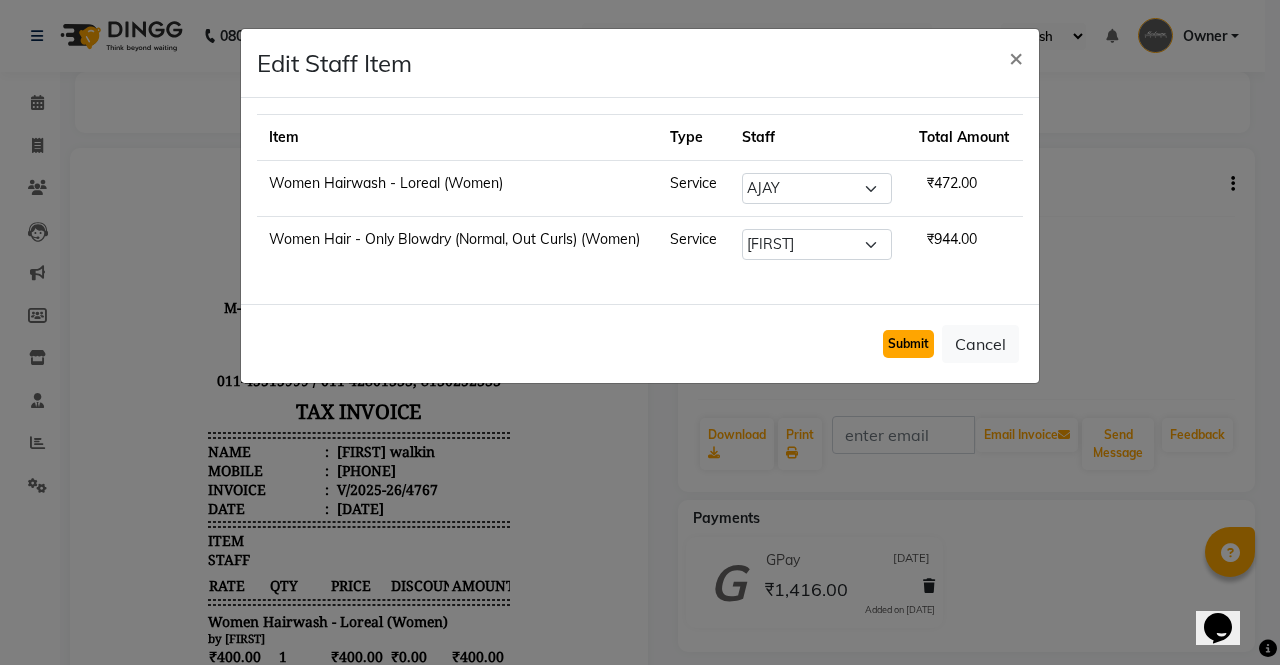 click on "Submit" 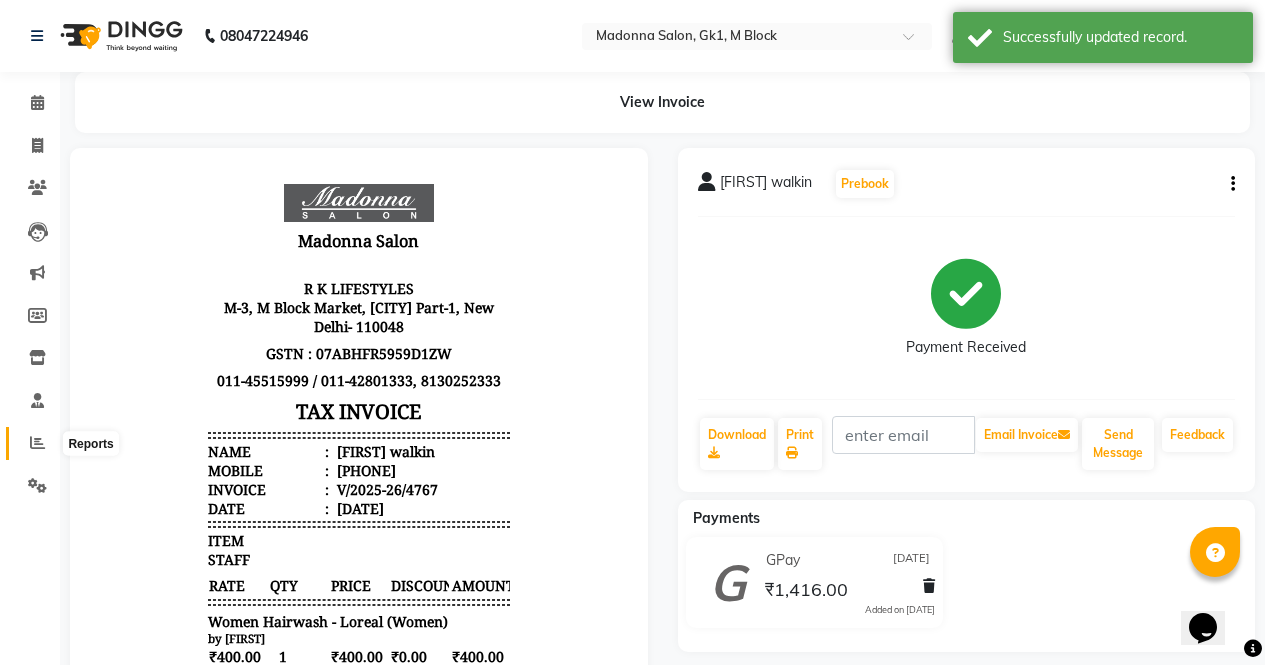 click 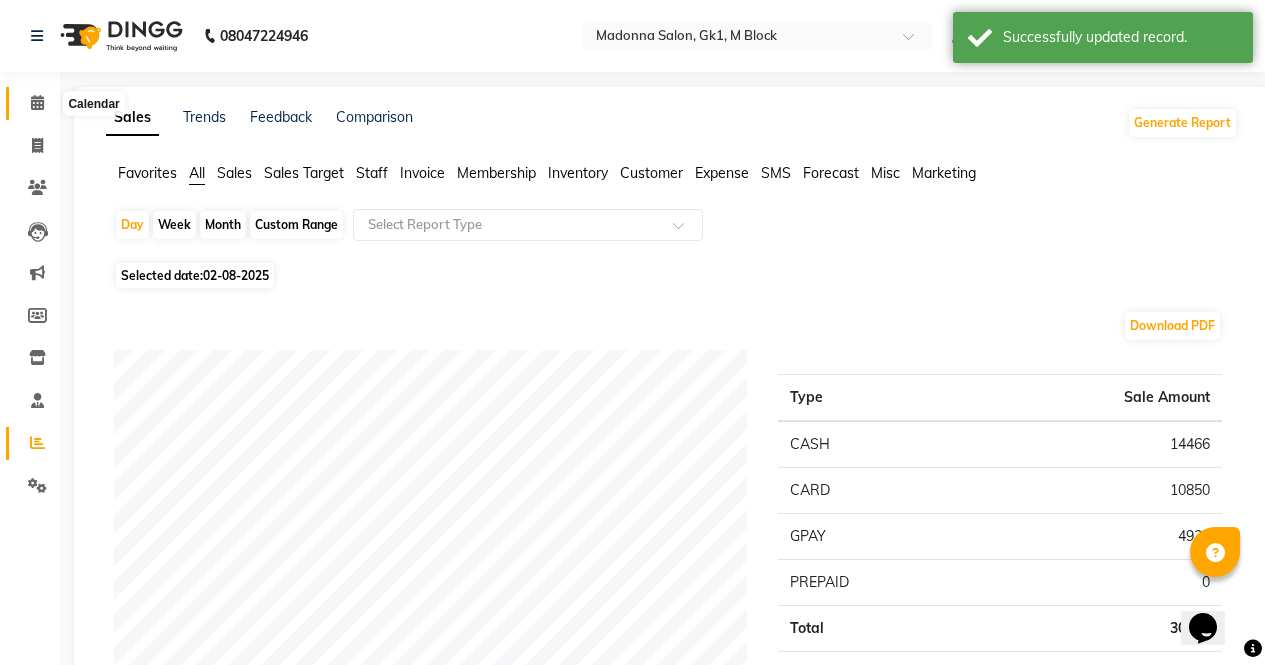 click 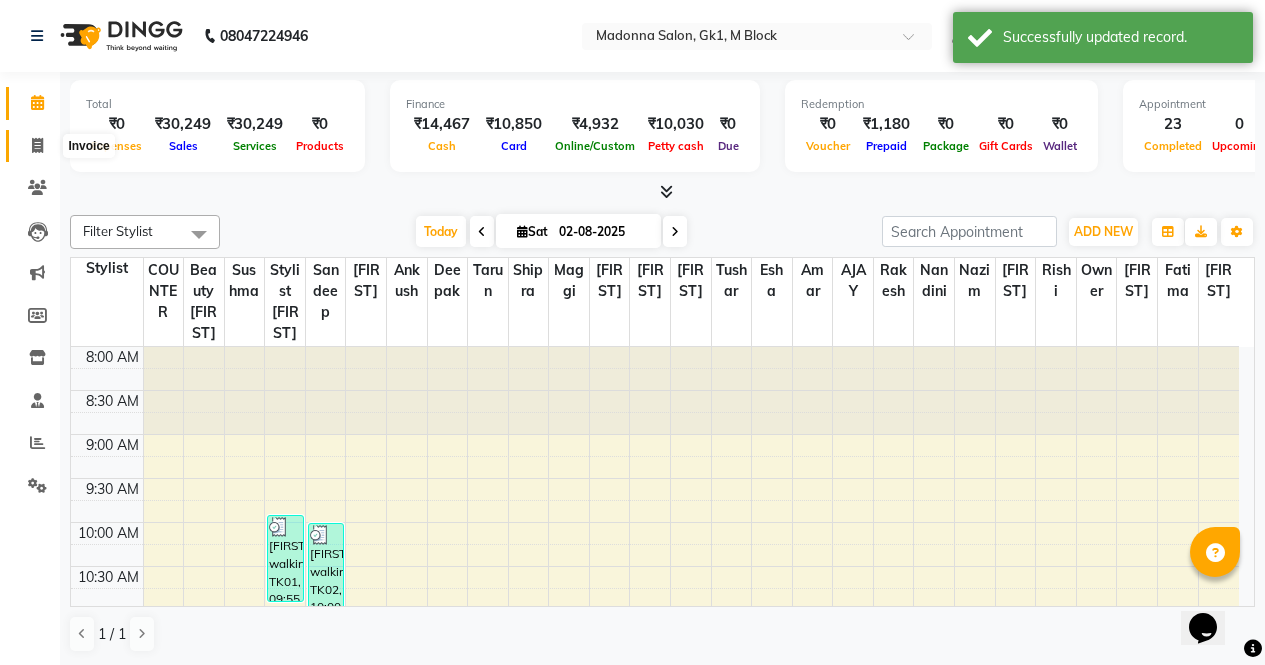 scroll, scrollTop: 0, scrollLeft: 0, axis: both 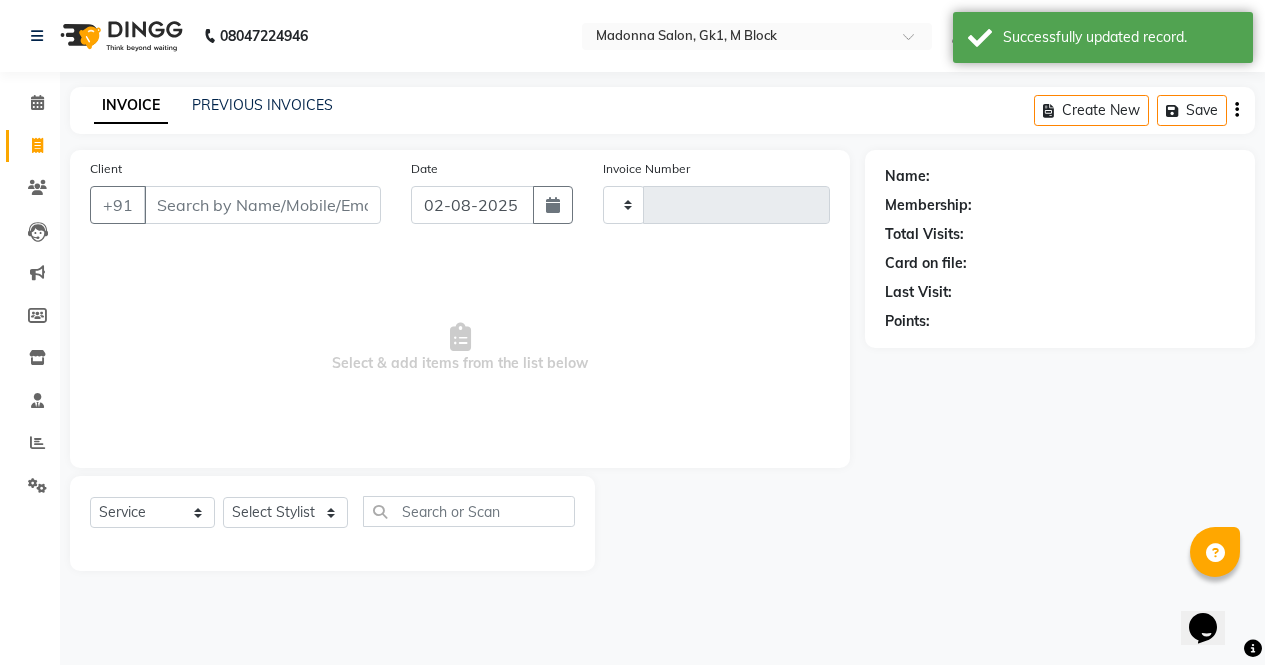type on "4786" 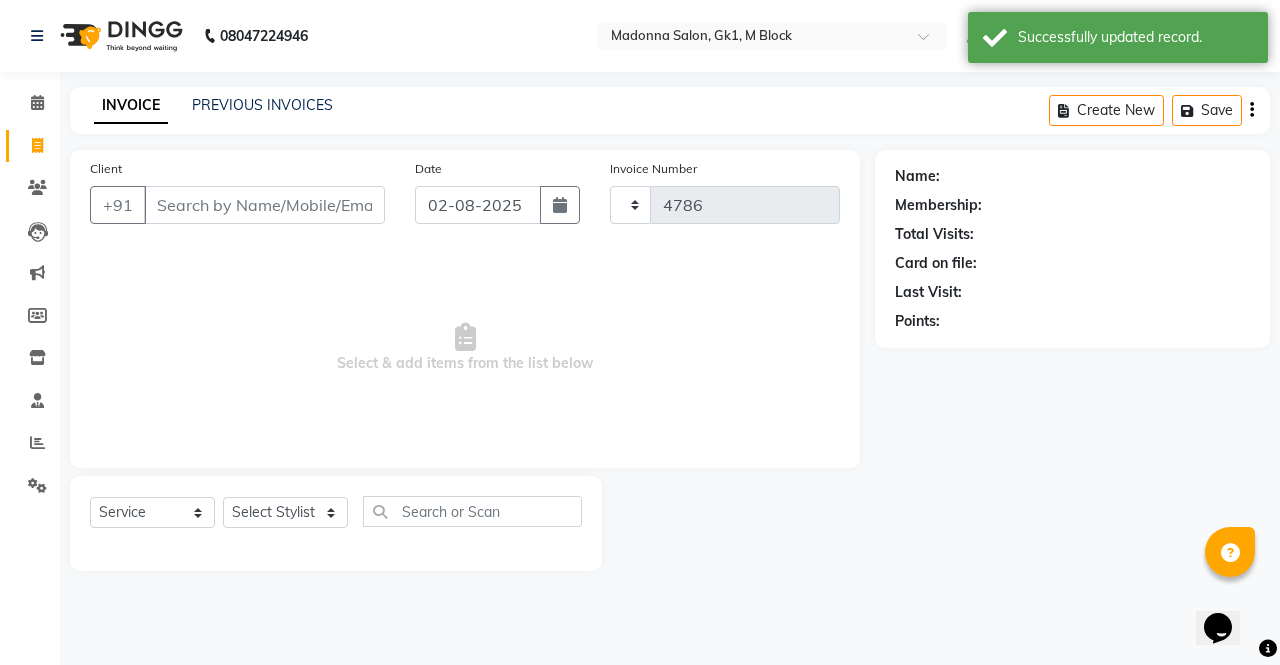 select on "6312" 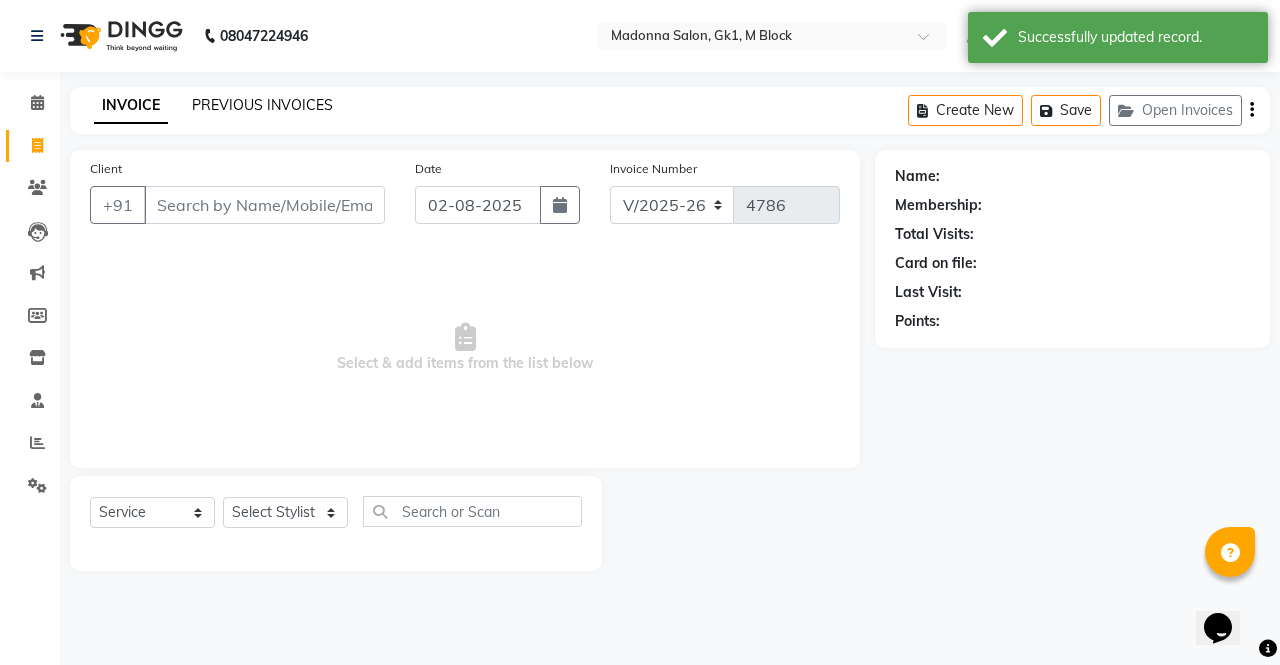 click on "PREVIOUS INVOICES" 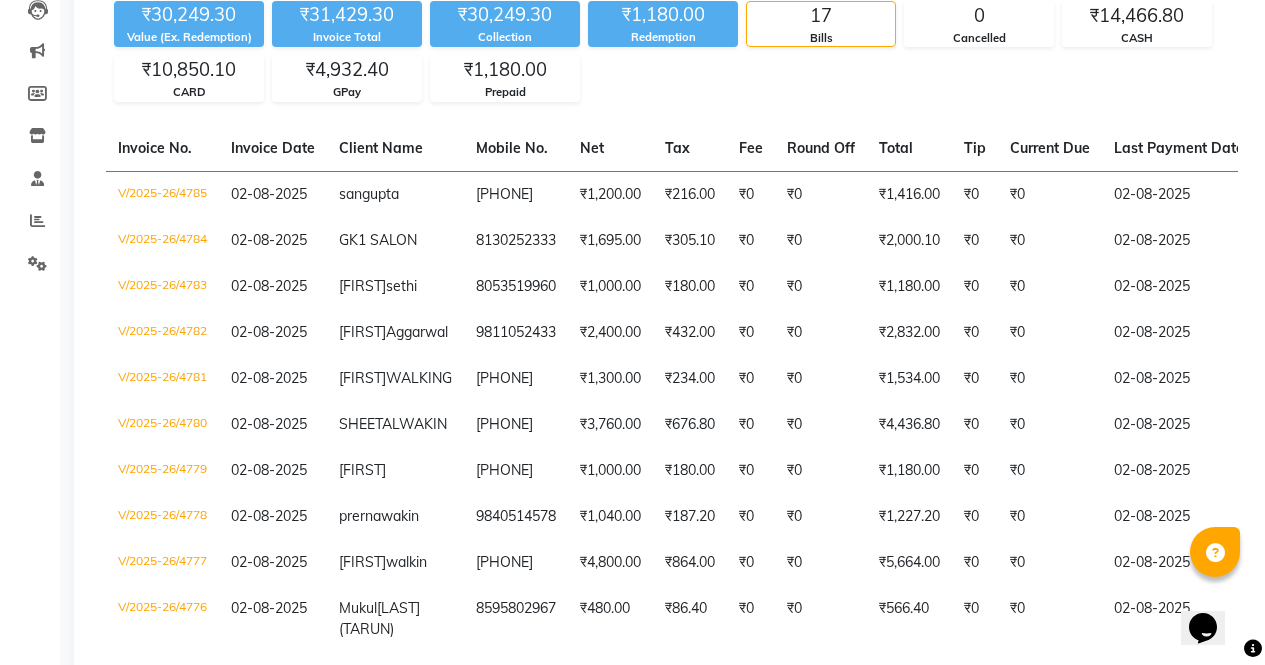 scroll, scrollTop: 0, scrollLeft: 0, axis: both 